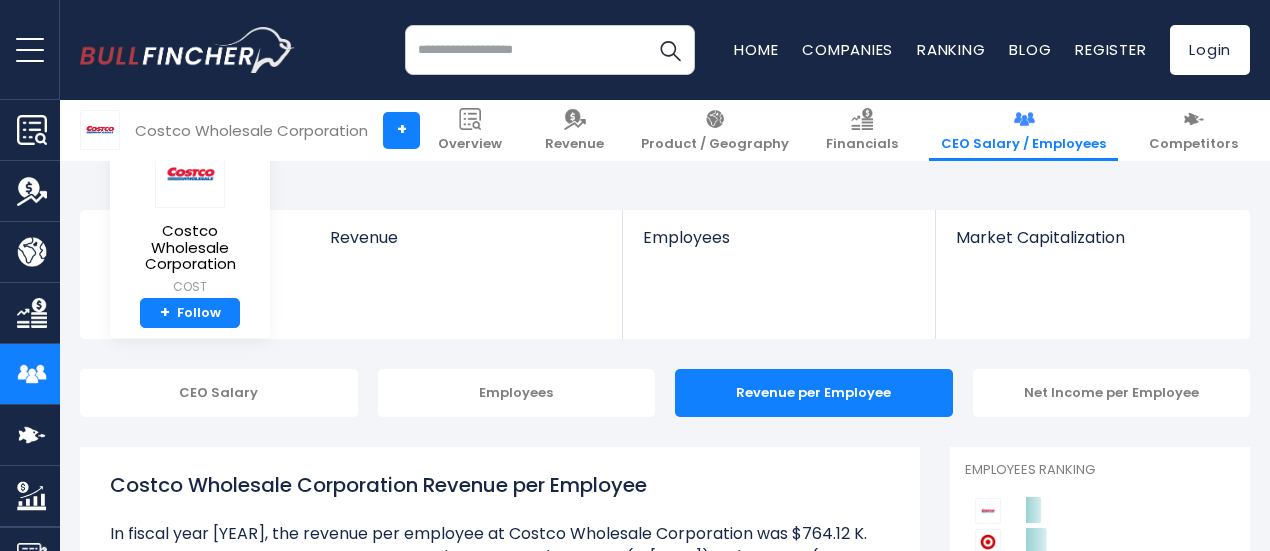 scroll, scrollTop: 194, scrollLeft: 0, axis: vertical 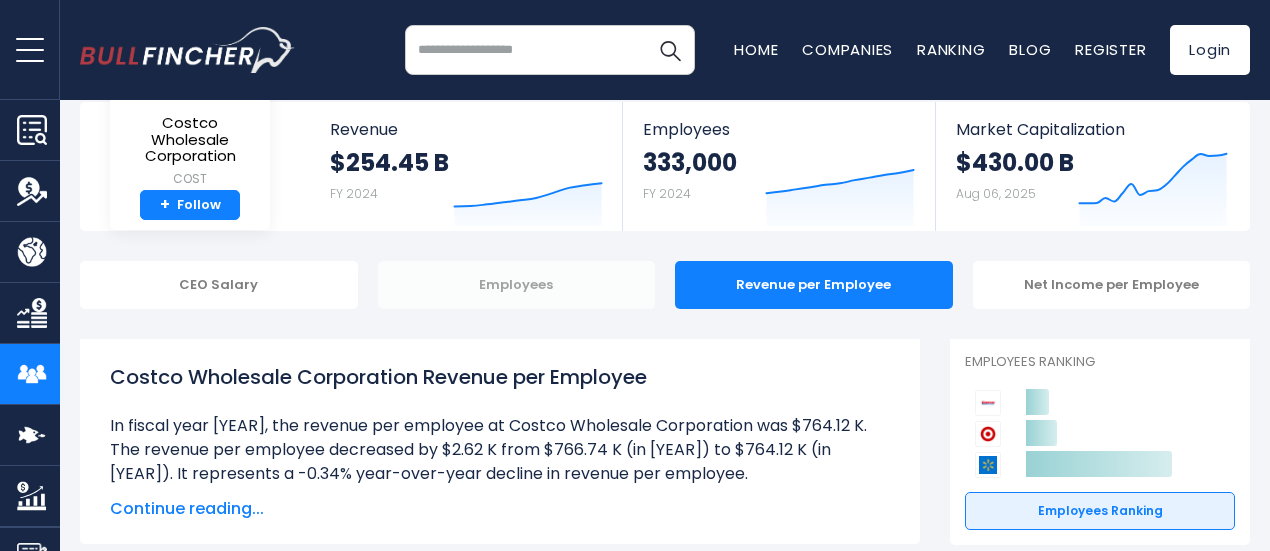 click on "Employees" at bounding box center [517, 285] 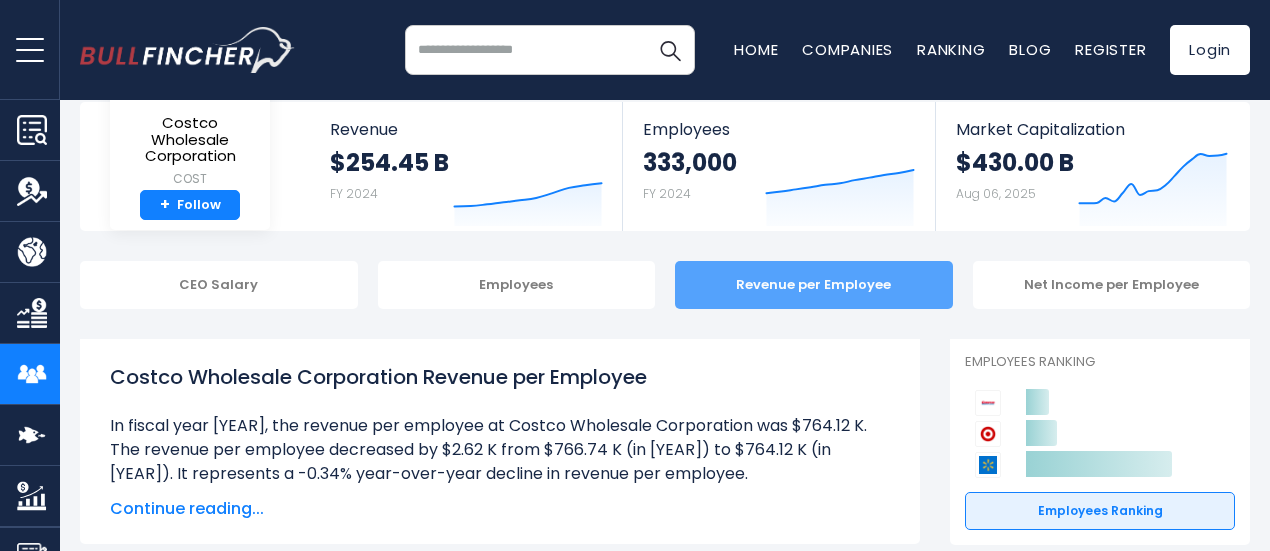 click on "Revenue per Employee" at bounding box center [814, 285] 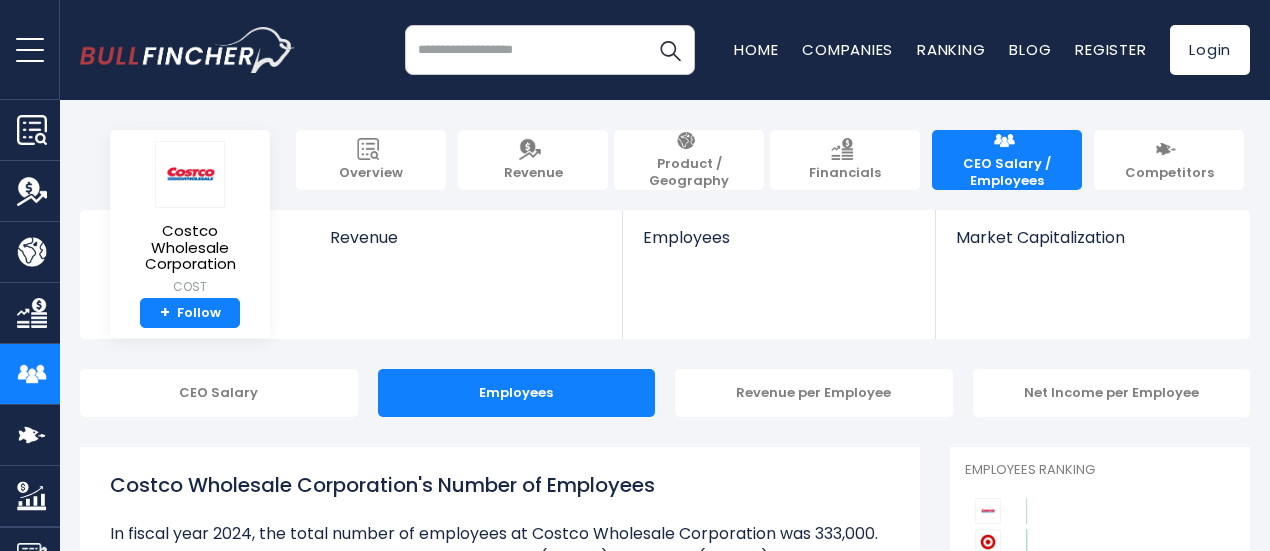 scroll, scrollTop: 0, scrollLeft: 0, axis: both 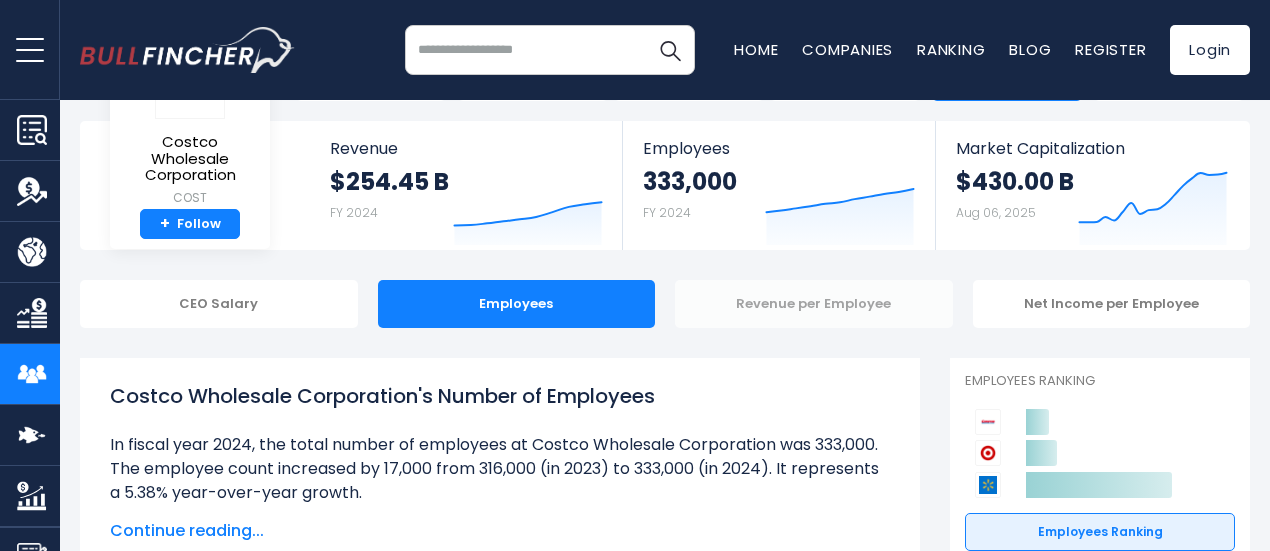 click on "Revenue per Employee" at bounding box center (814, 304) 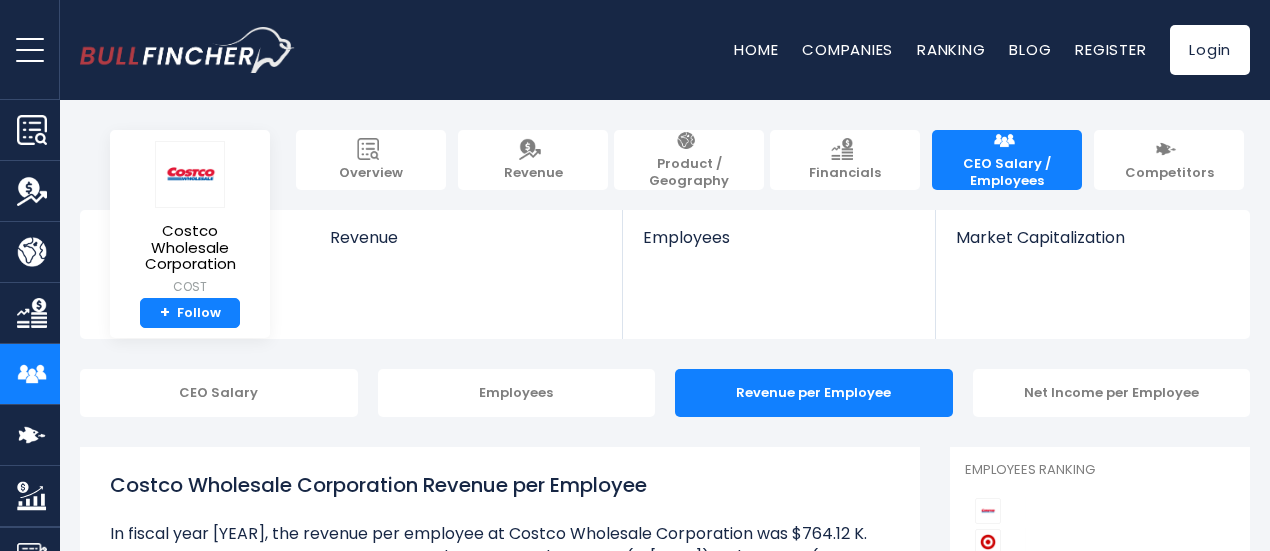 scroll, scrollTop: 0, scrollLeft: 0, axis: both 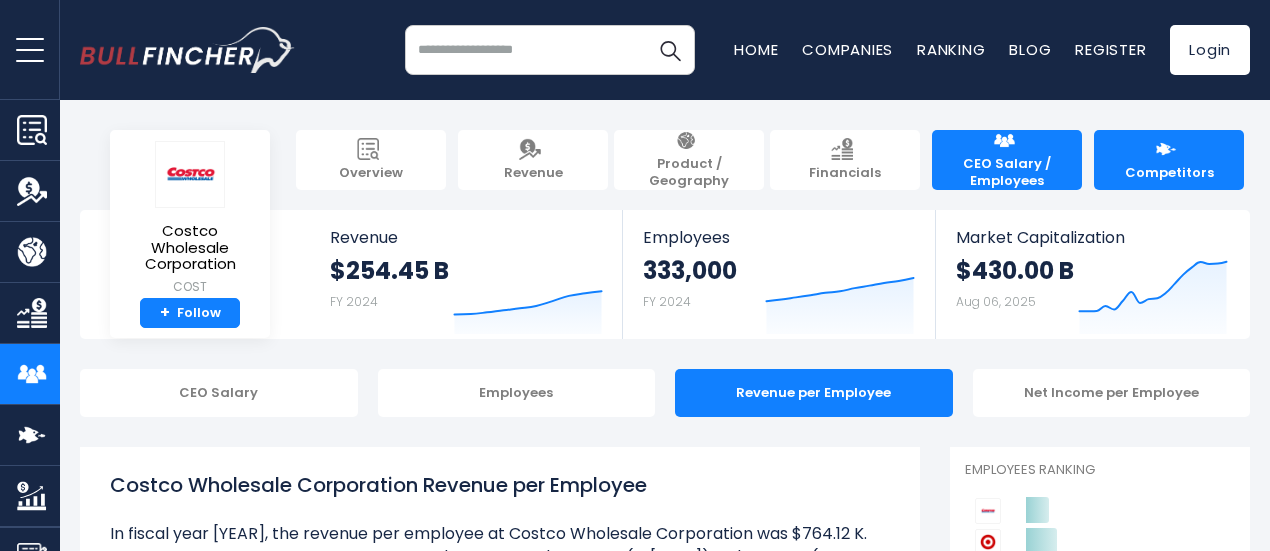 click on "Competitors" at bounding box center [1169, 160] 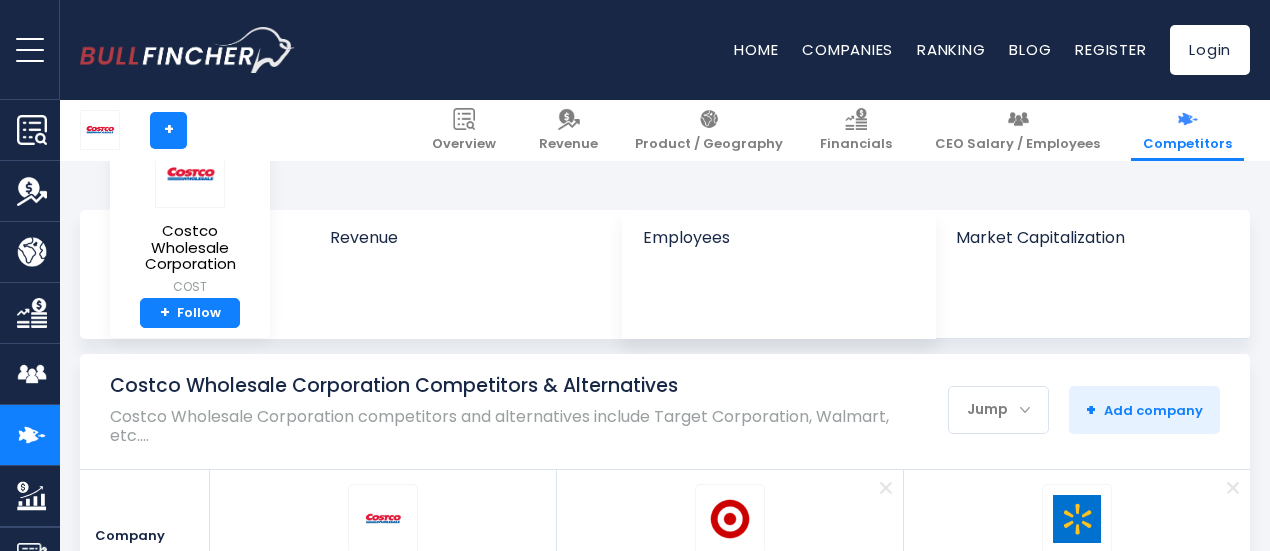 scroll, scrollTop: 342, scrollLeft: 0, axis: vertical 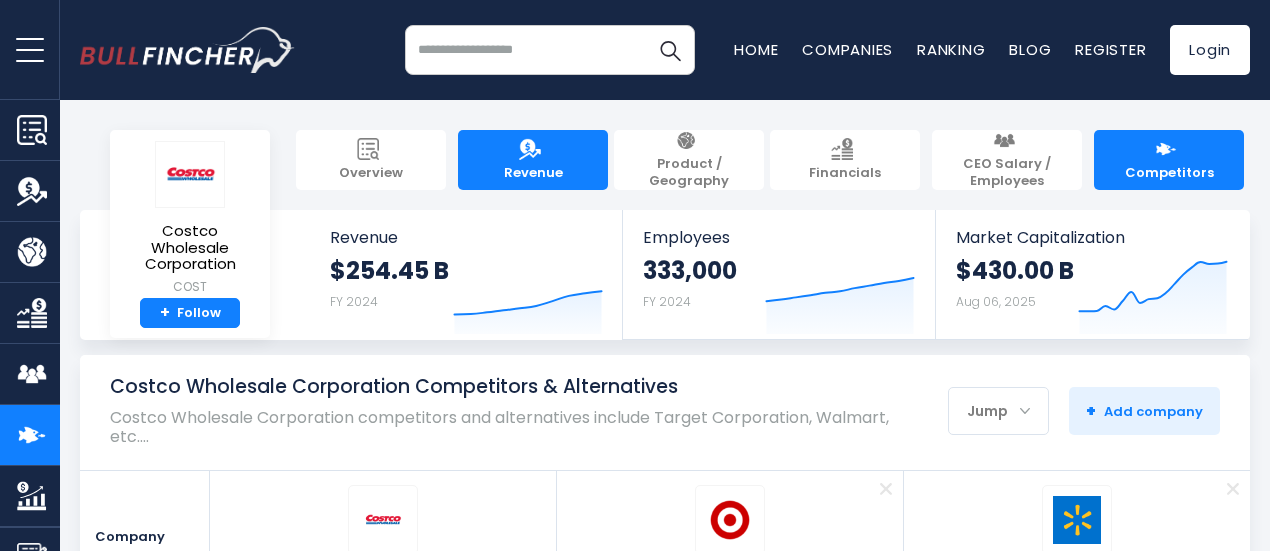 click on "Revenue" at bounding box center (533, 160) 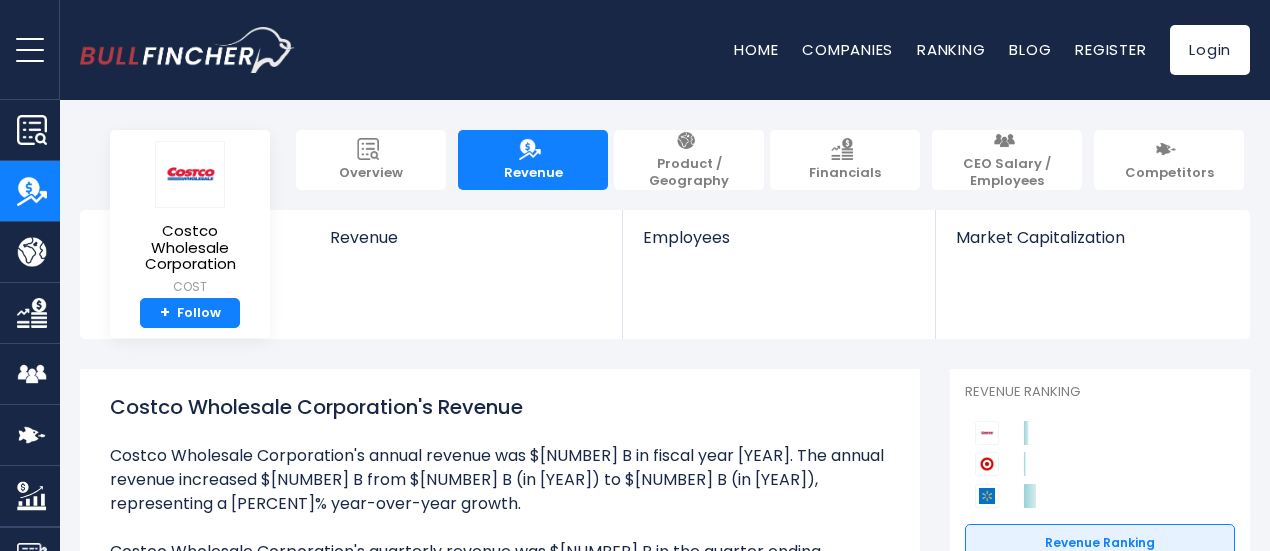 scroll, scrollTop: 0, scrollLeft: 0, axis: both 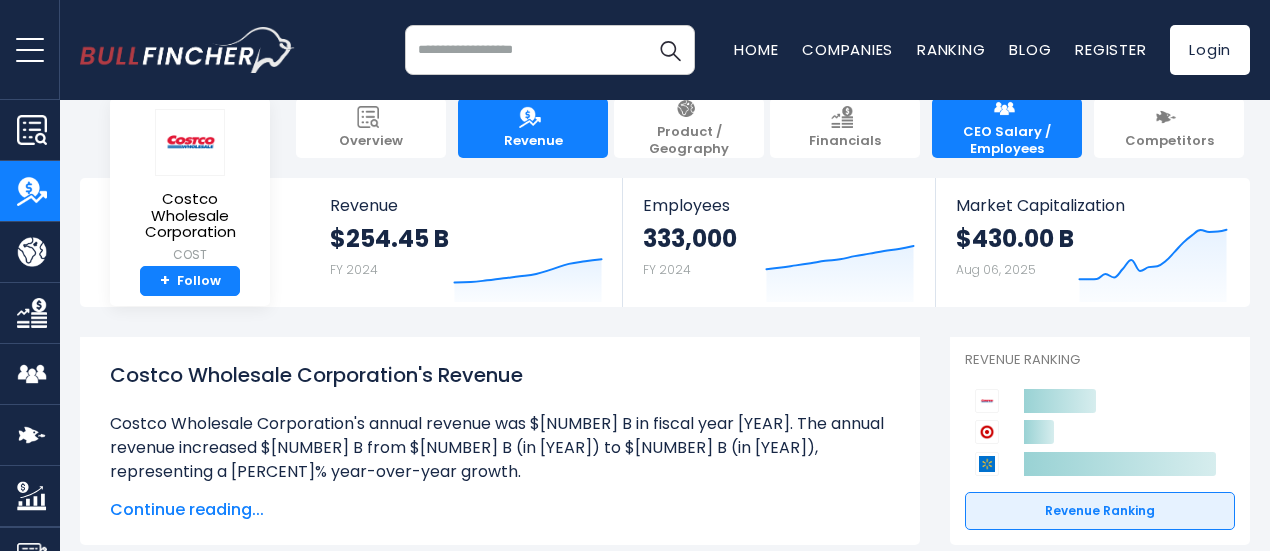 click on "CEO Salary / Employees" at bounding box center [1007, 141] 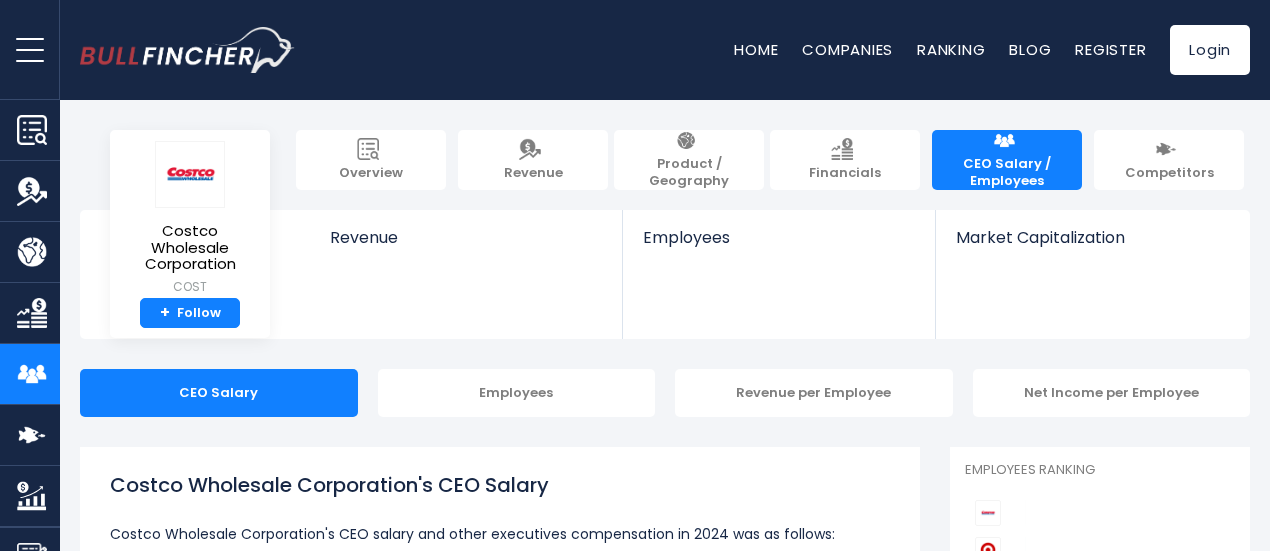 scroll, scrollTop: 0, scrollLeft: 0, axis: both 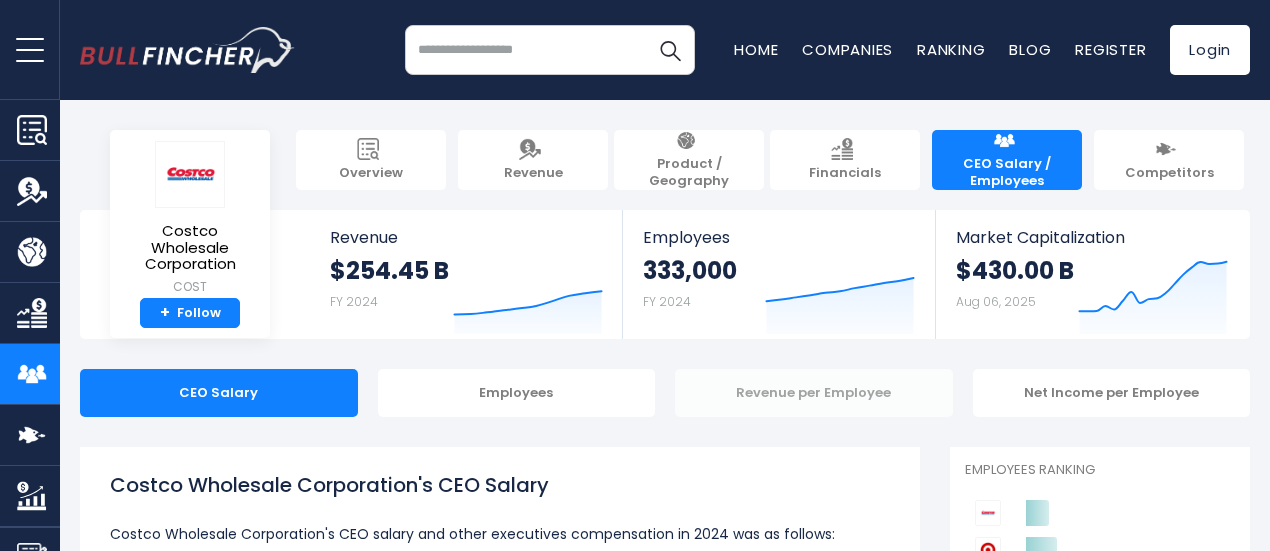 click on "Revenue per Employee" at bounding box center (814, 393) 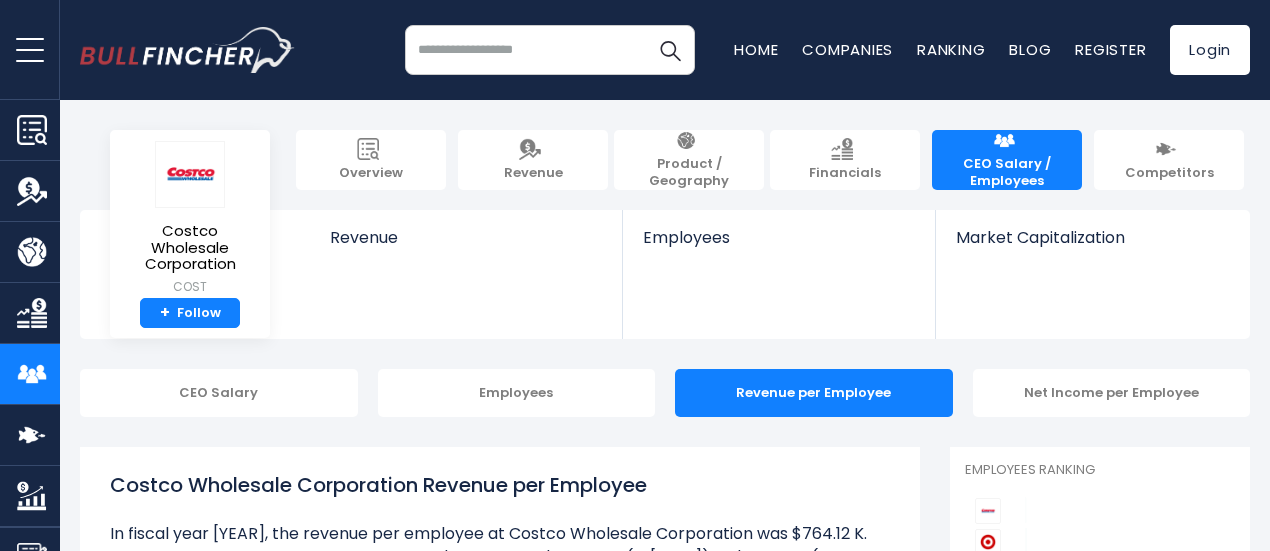 scroll, scrollTop: 0, scrollLeft: 0, axis: both 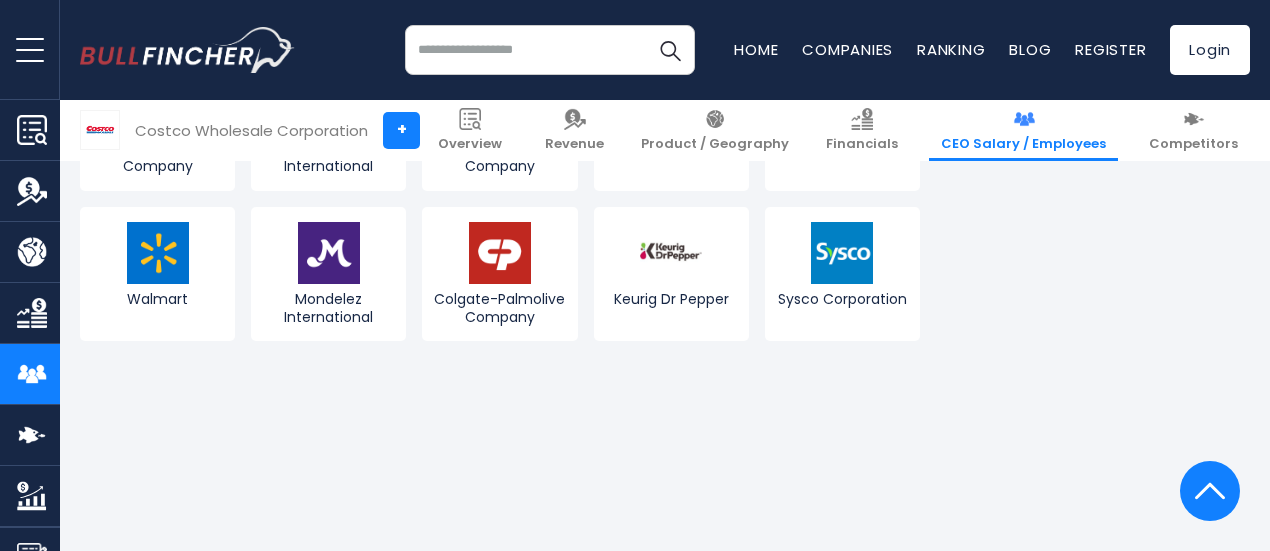 click at bounding box center (550, 50) 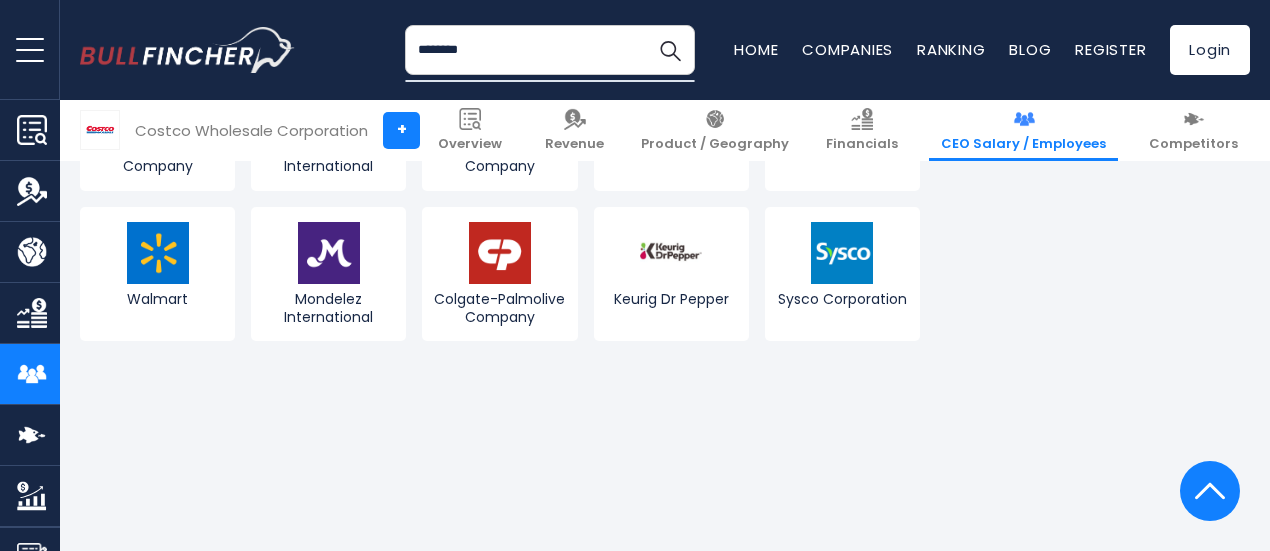 type on "********" 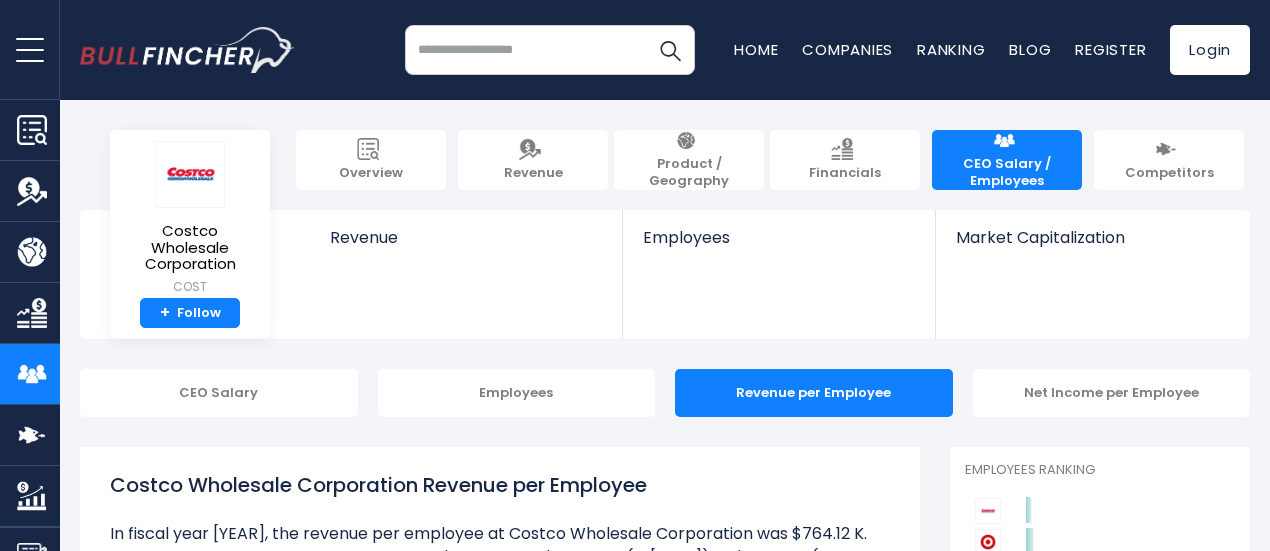 scroll, scrollTop: 0, scrollLeft: 0, axis: both 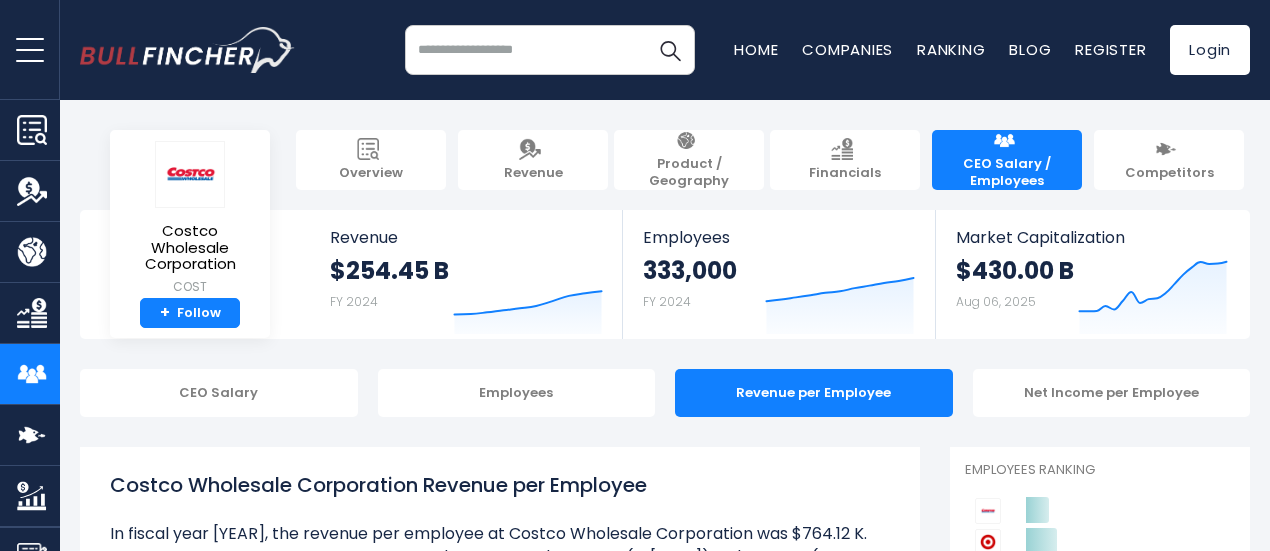 click at bounding box center (550, 50) 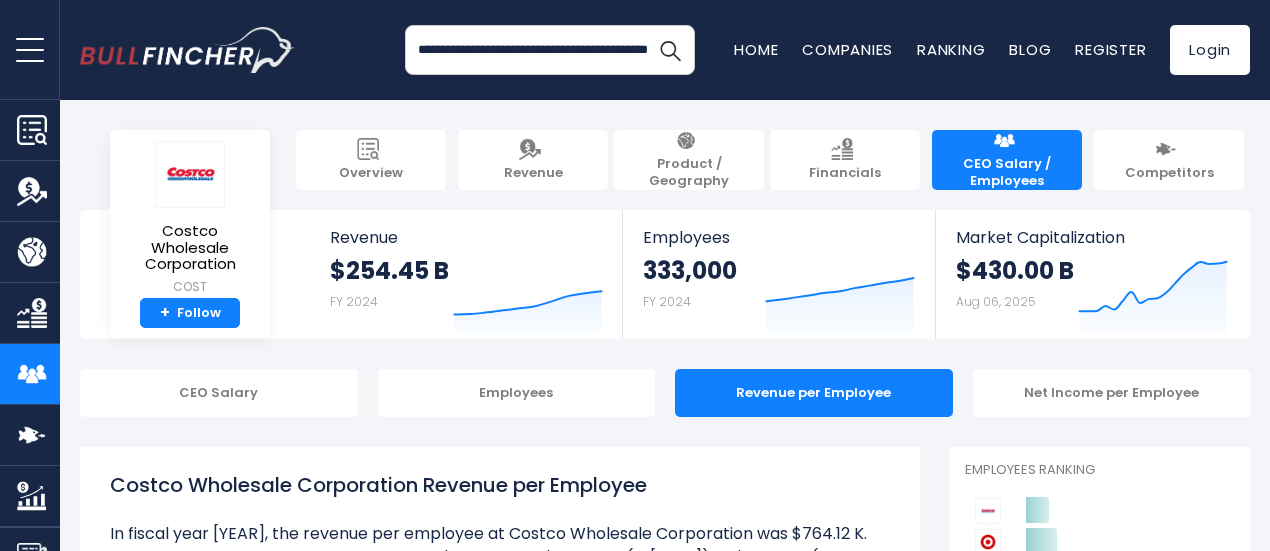 scroll, scrollTop: 0, scrollLeft: 108, axis: horizontal 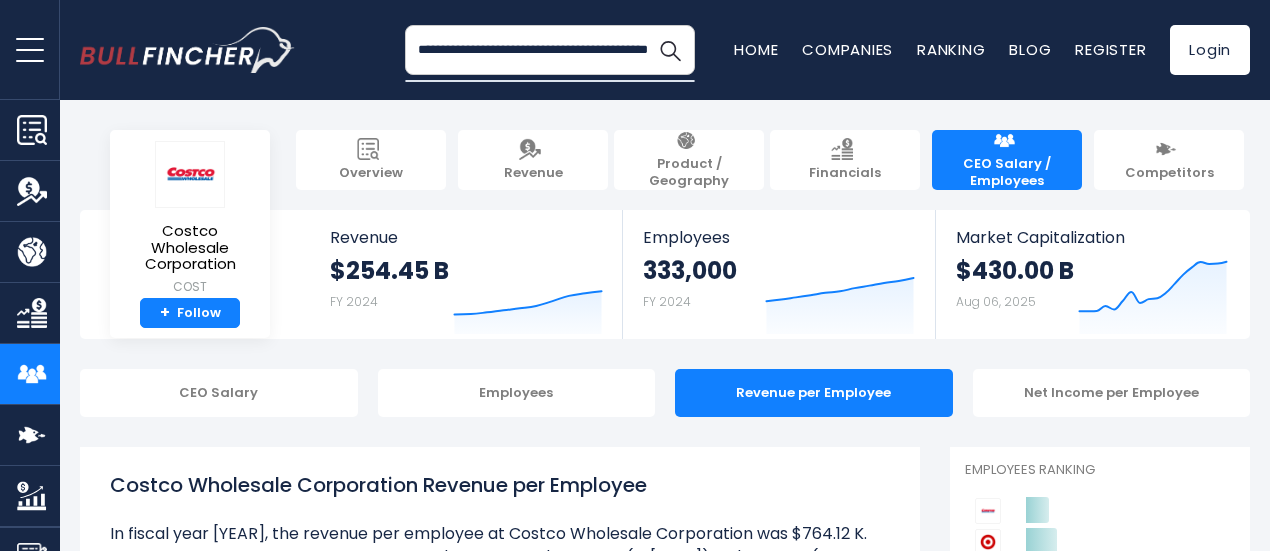 type on "**********" 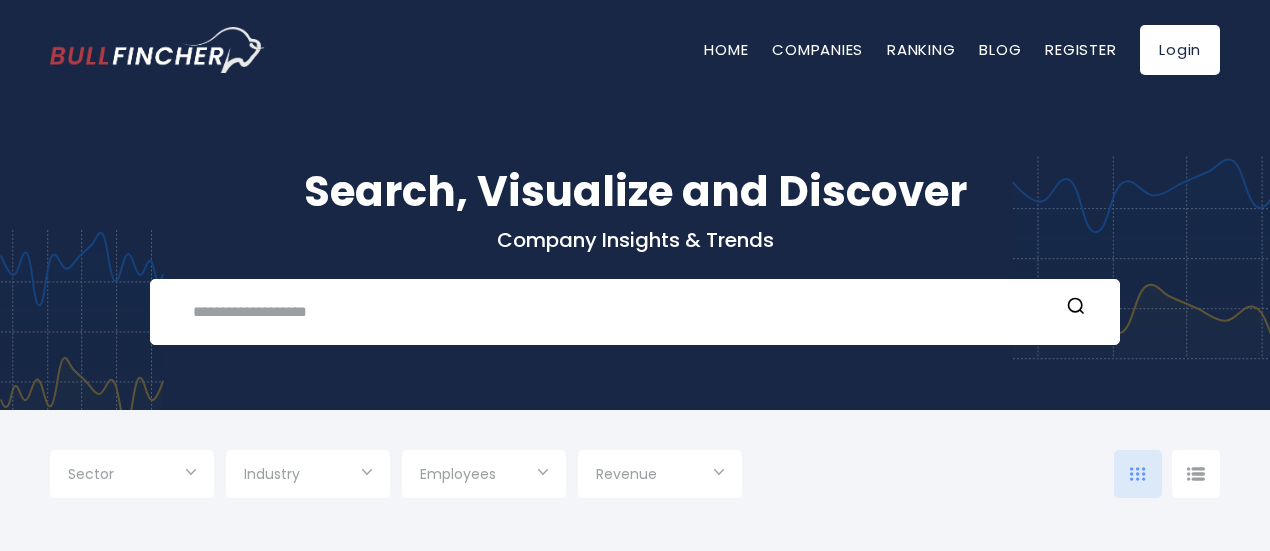 scroll, scrollTop: 0, scrollLeft: 0, axis: both 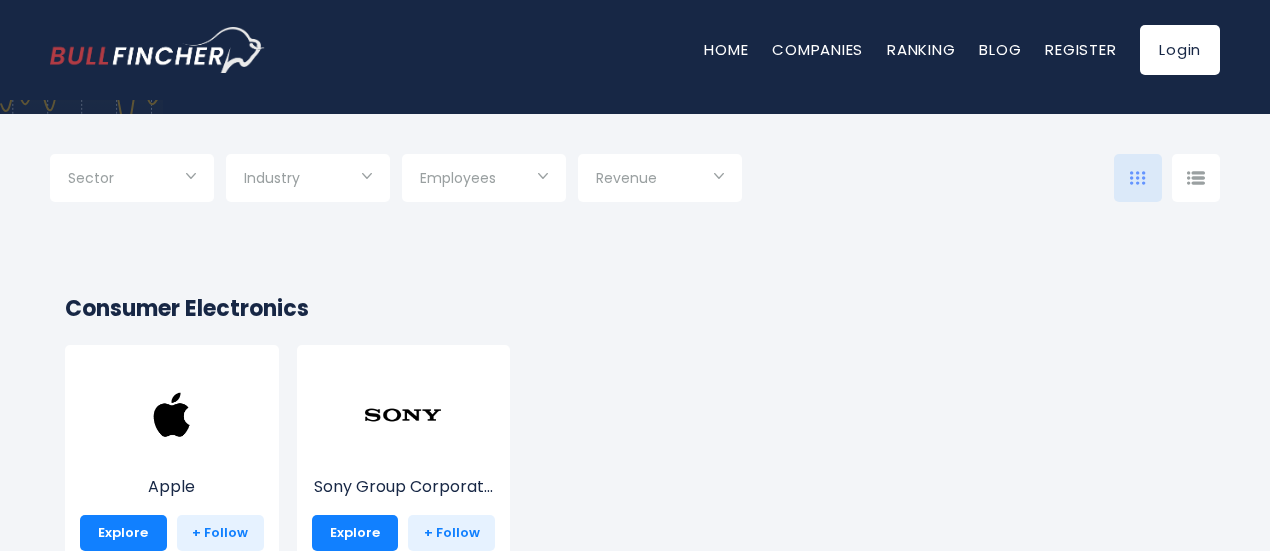 click on "Sector" at bounding box center [132, 178] 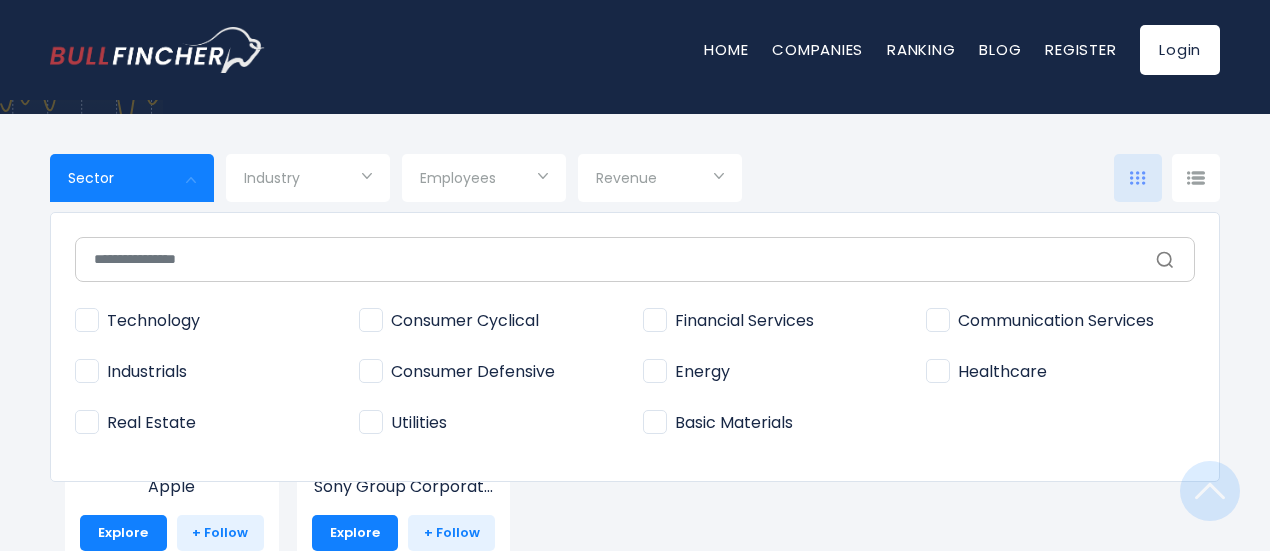 scroll, scrollTop: 382, scrollLeft: 0, axis: vertical 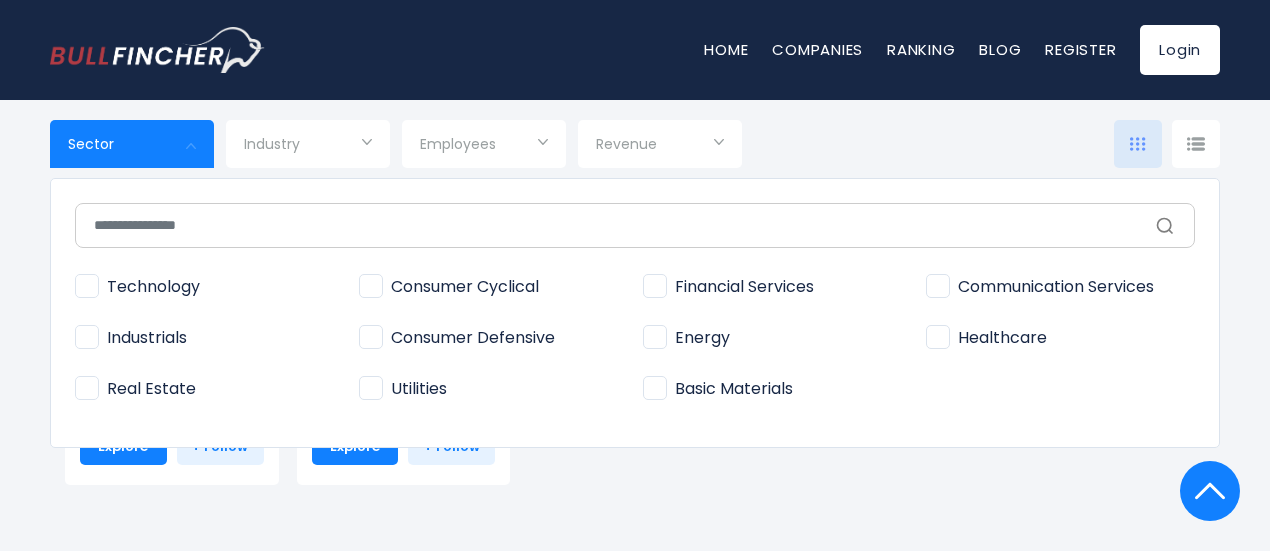 click at bounding box center (635, 275) 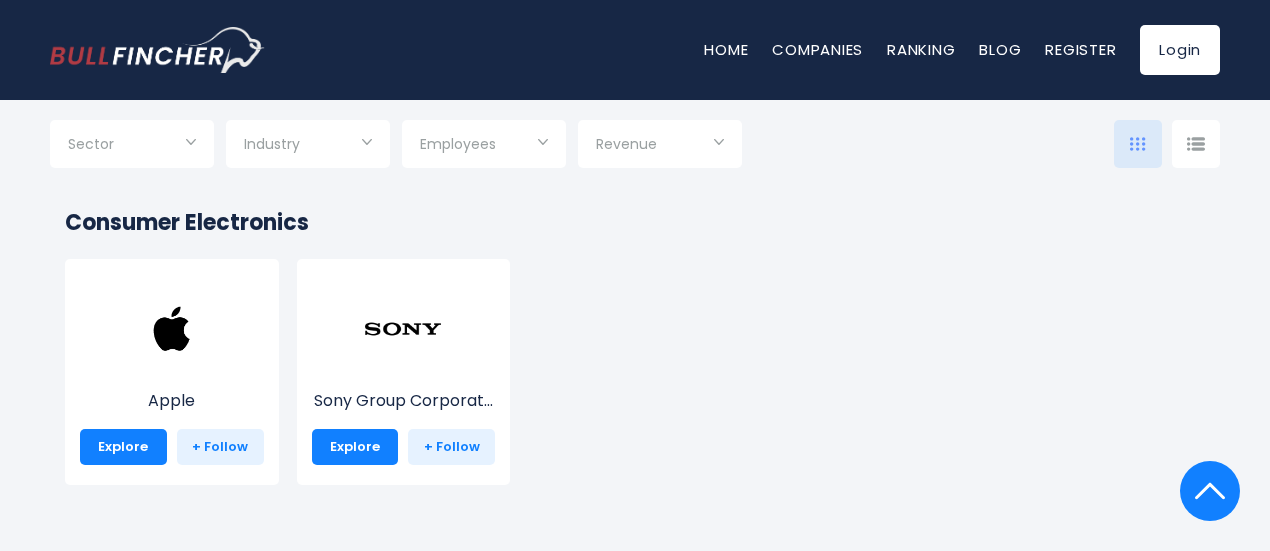 click at bounding box center (308, 146) 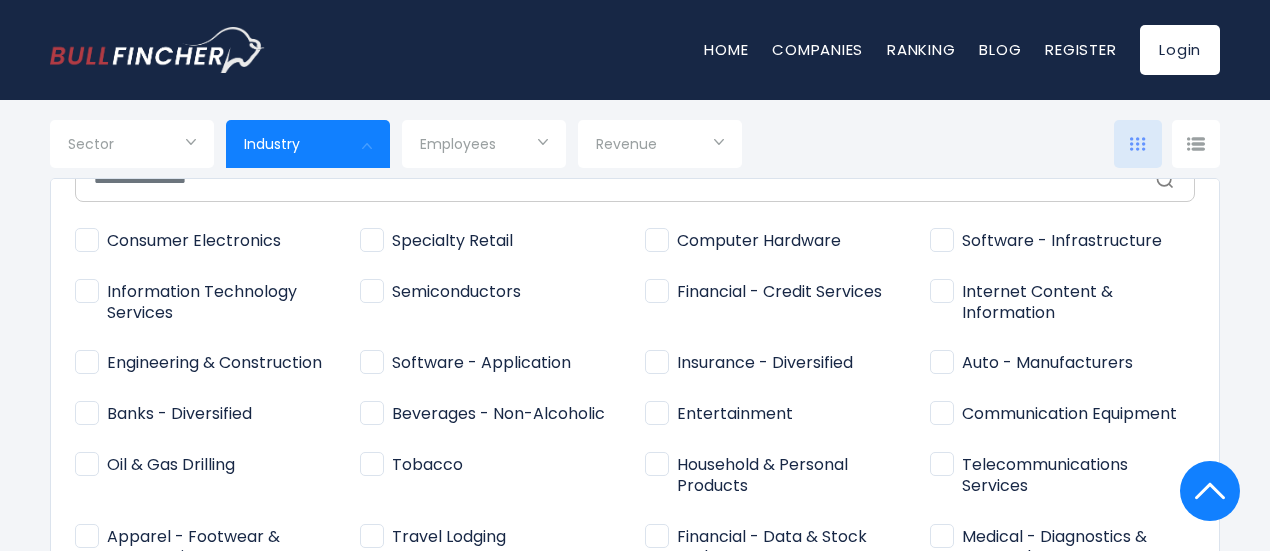 scroll, scrollTop: 44, scrollLeft: 0, axis: vertical 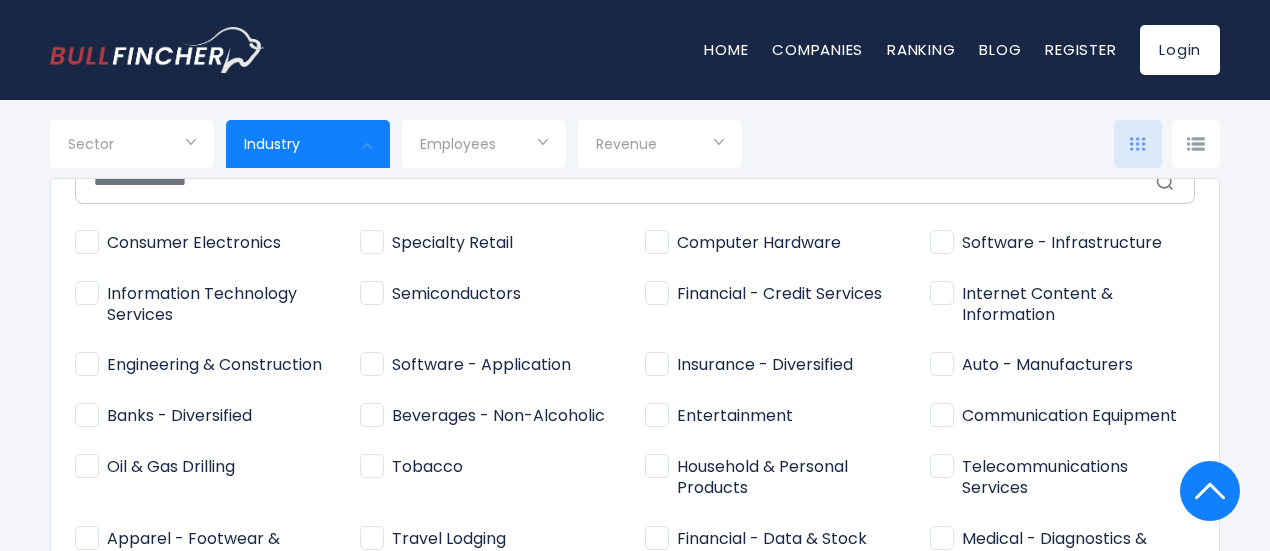 click at bounding box center [635, 275] 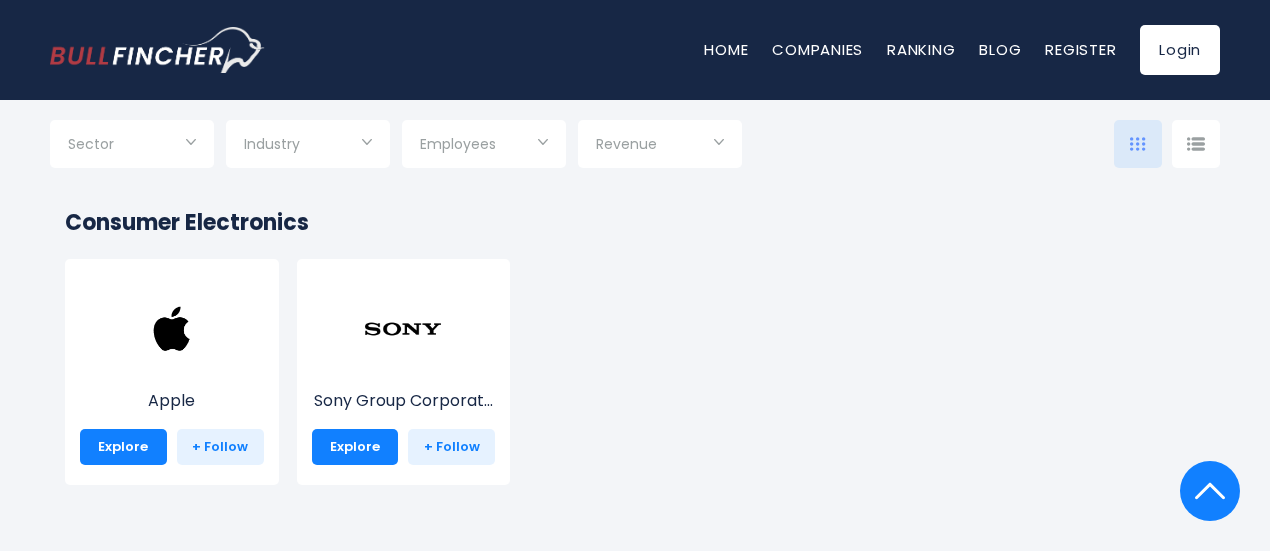 click at bounding box center (484, 146) 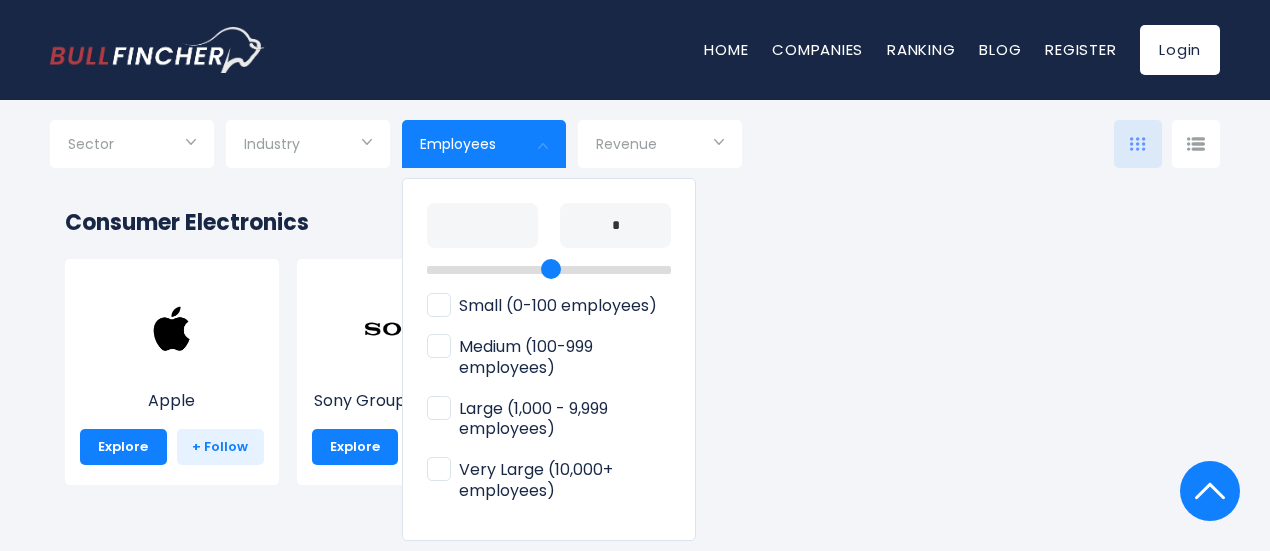 click on "Very Large (10,000+ employees)" at bounding box center [549, 481] 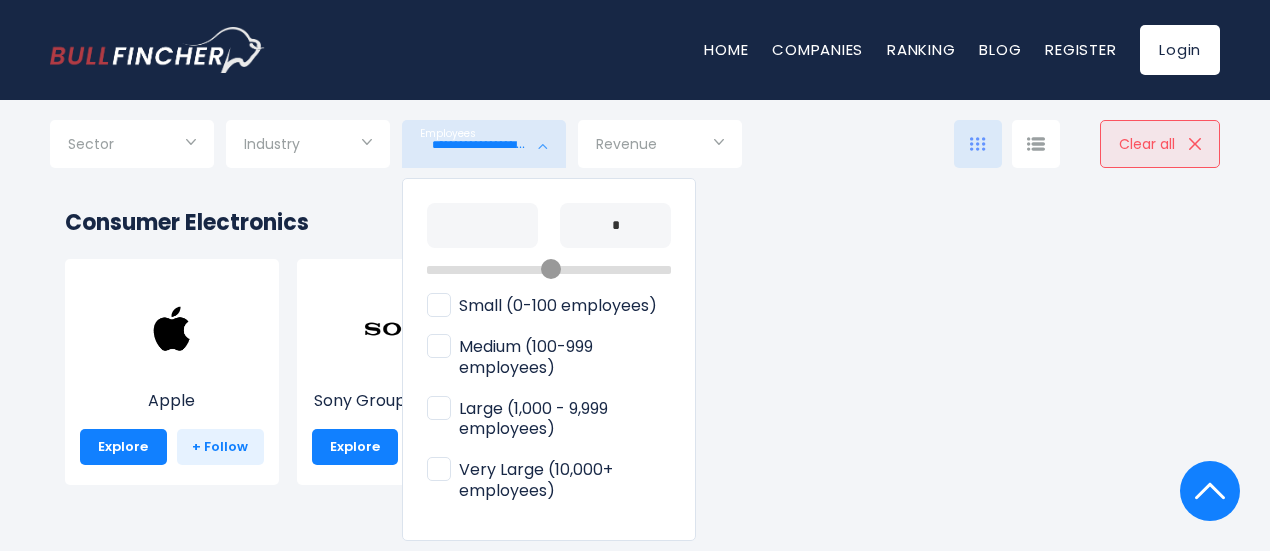 click at bounding box center [635, 275] 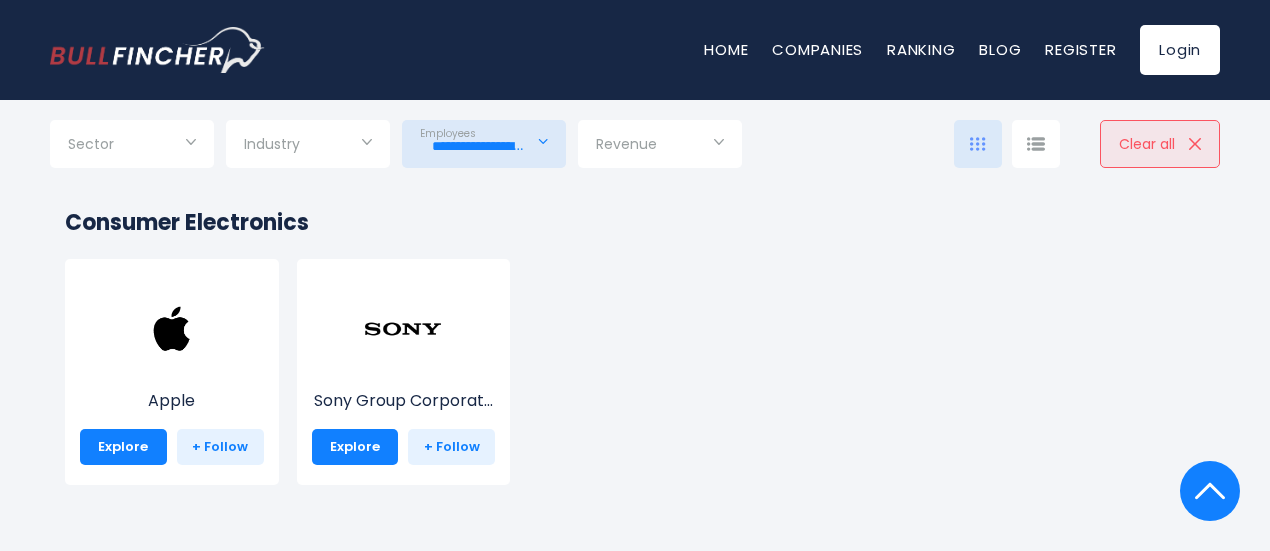 click at bounding box center [660, 146] 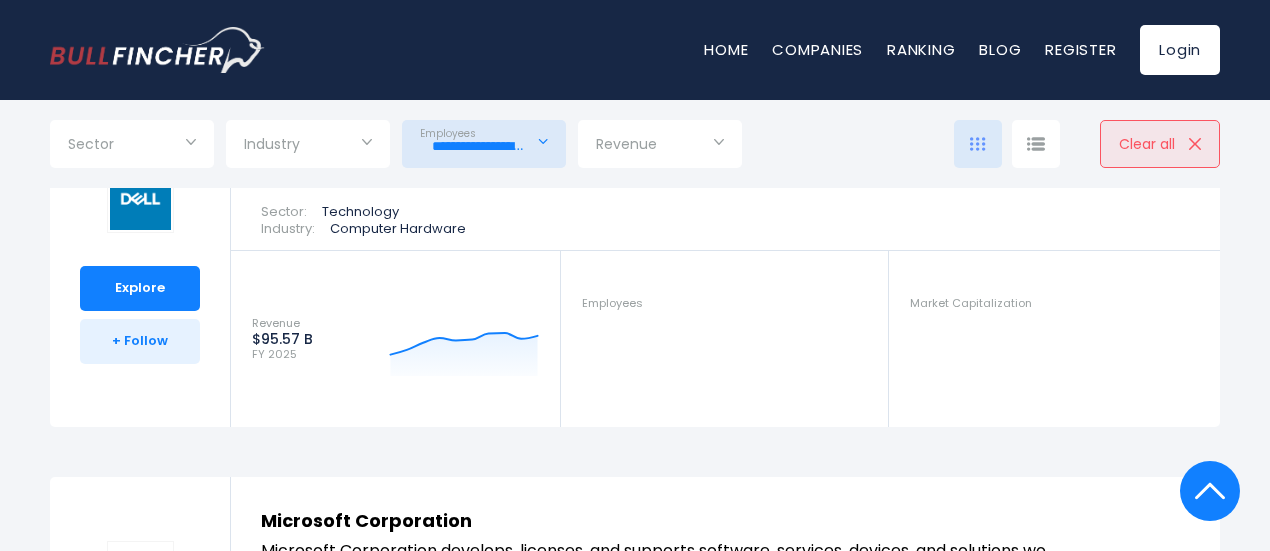 scroll, scrollTop: 1414, scrollLeft: 0, axis: vertical 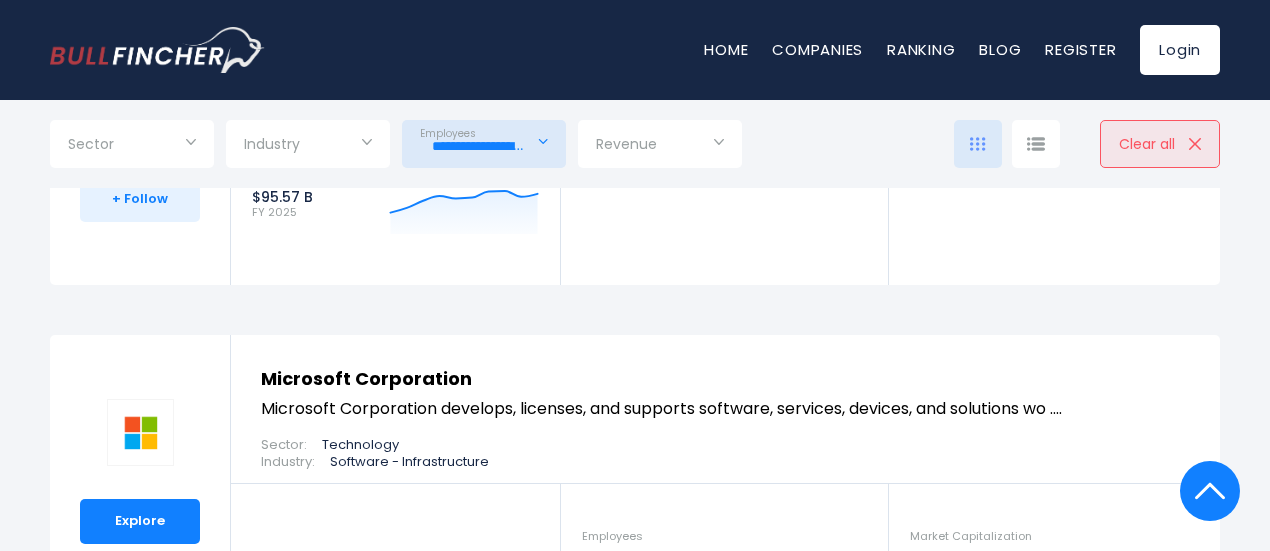 click on "Industry" at bounding box center (308, 144) 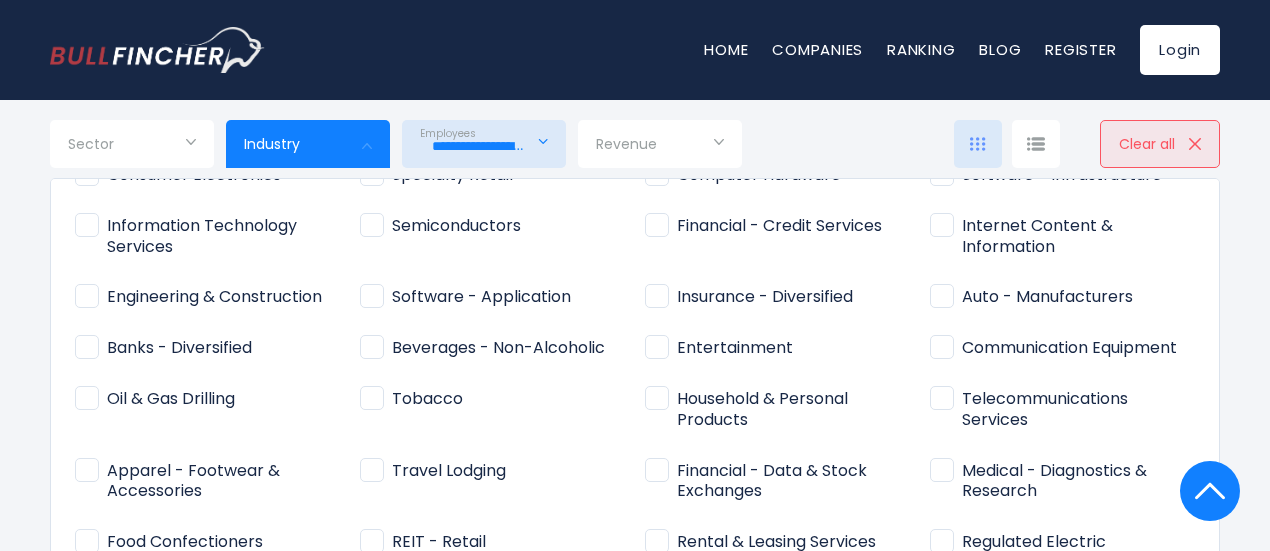 scroll, scrollTop: 0, scrollLeft: 0, axis: both 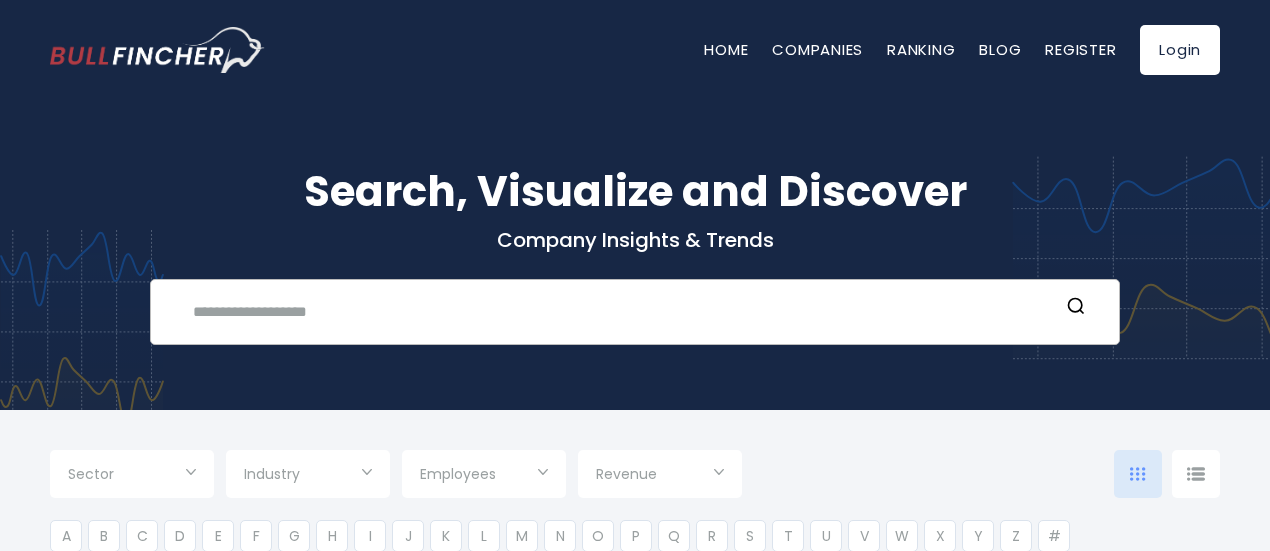 type on "***" 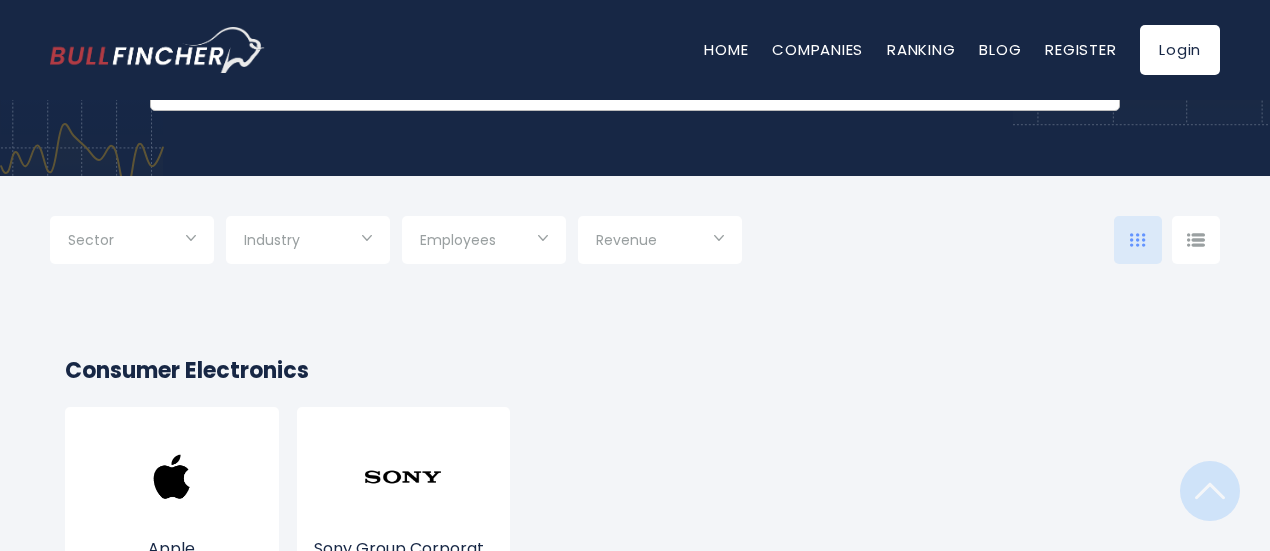 scroll, scrollTop: 232, scrollLeft: 0, axis: vertical 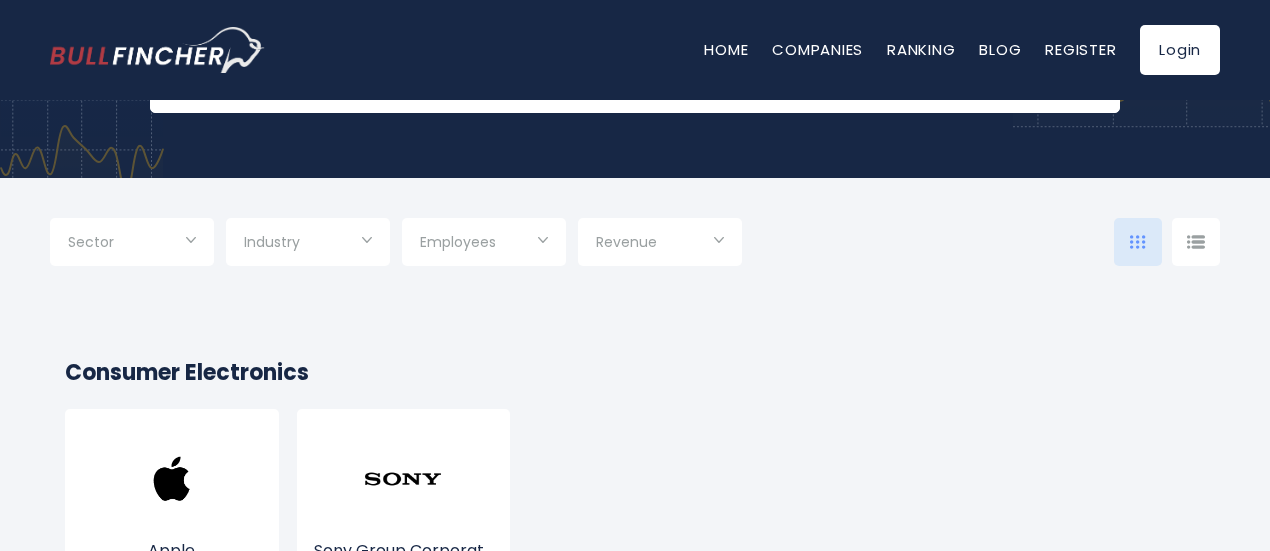 click on "Industry" at bounding box center [308, 242] 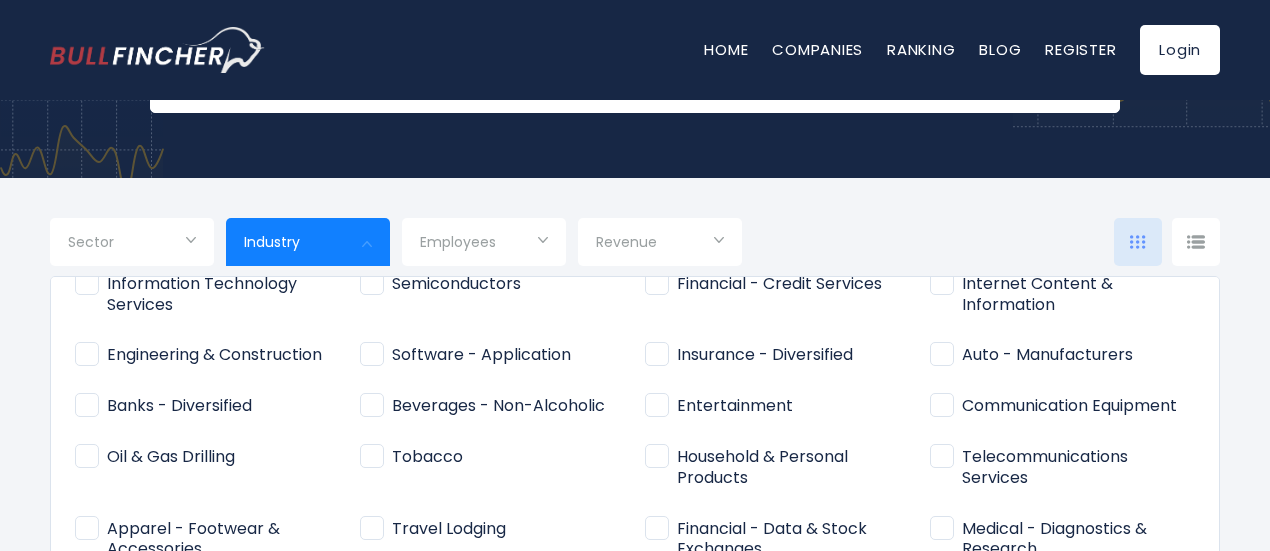 scroll, scrollTop: 0, scrollLeft: 0, axis: both 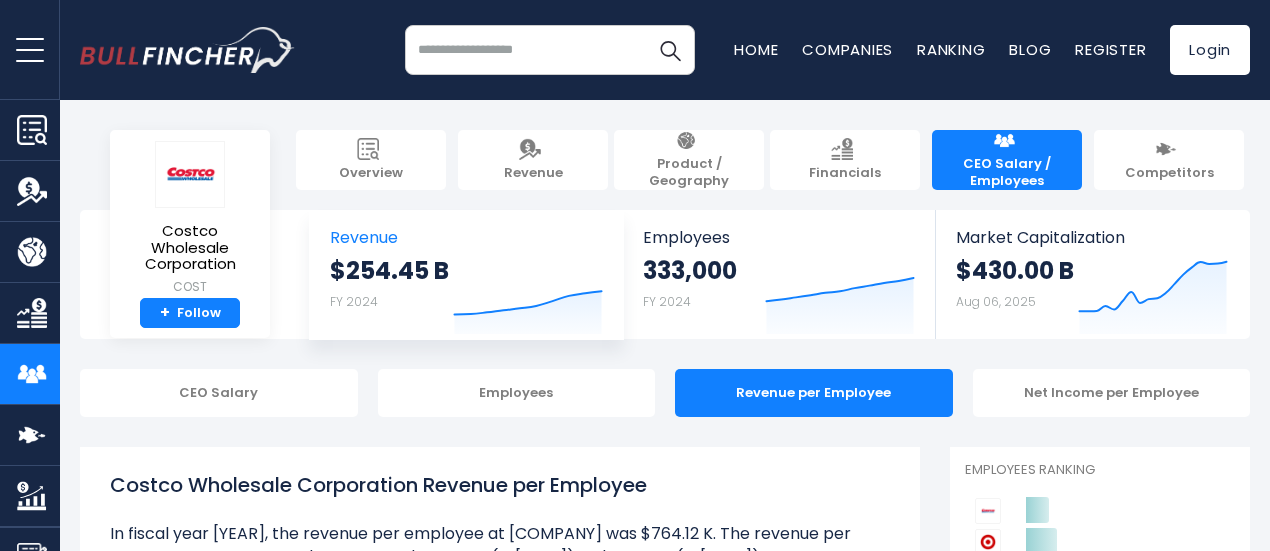 drag, startPoint x: 314, startPoint y: 264, endPoint x: 388, endPoint y: 266, distance: 74.02702 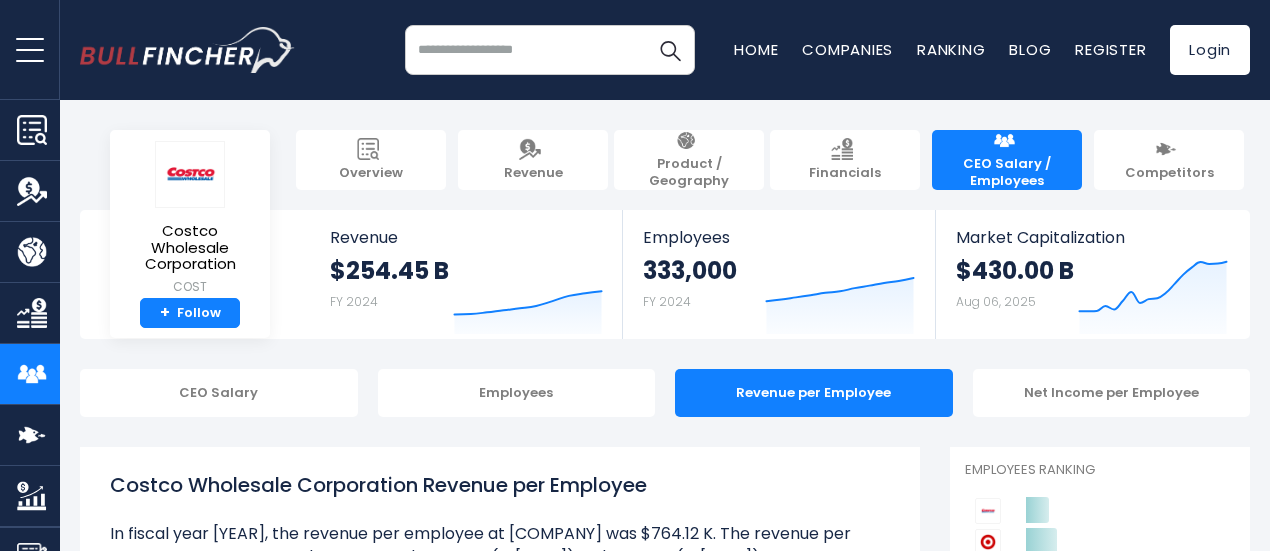 drag, startPoint x: 388, startPoint y: 266, endPoint x: 365, endPoint y: 347, distance: 84.20214 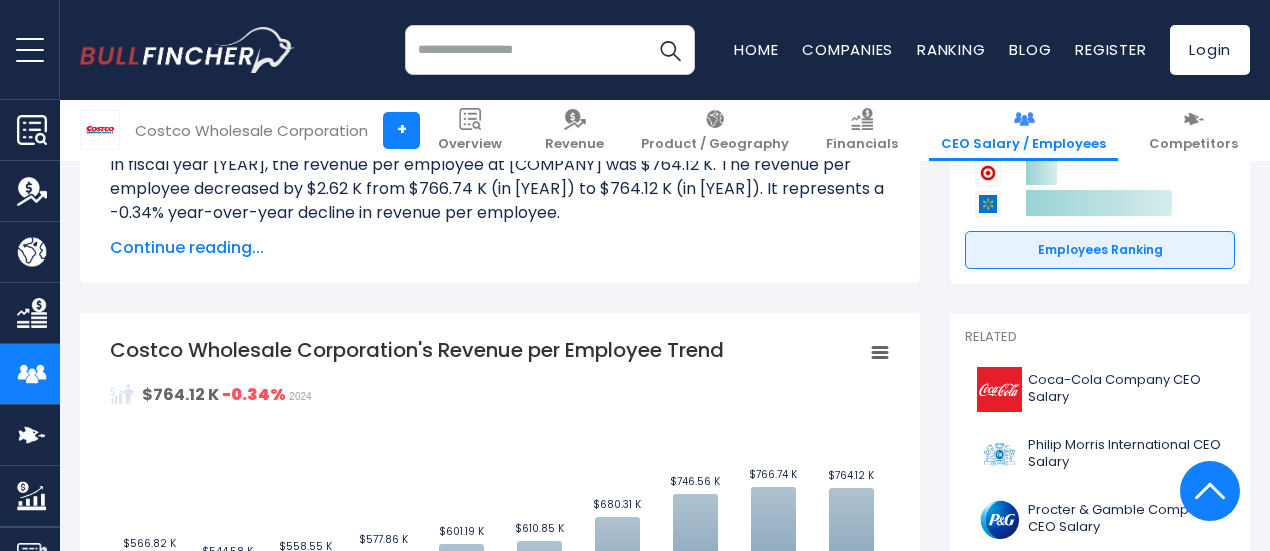 scroll, scrollTop: 368, scrollLeft: 0, axis: vertical 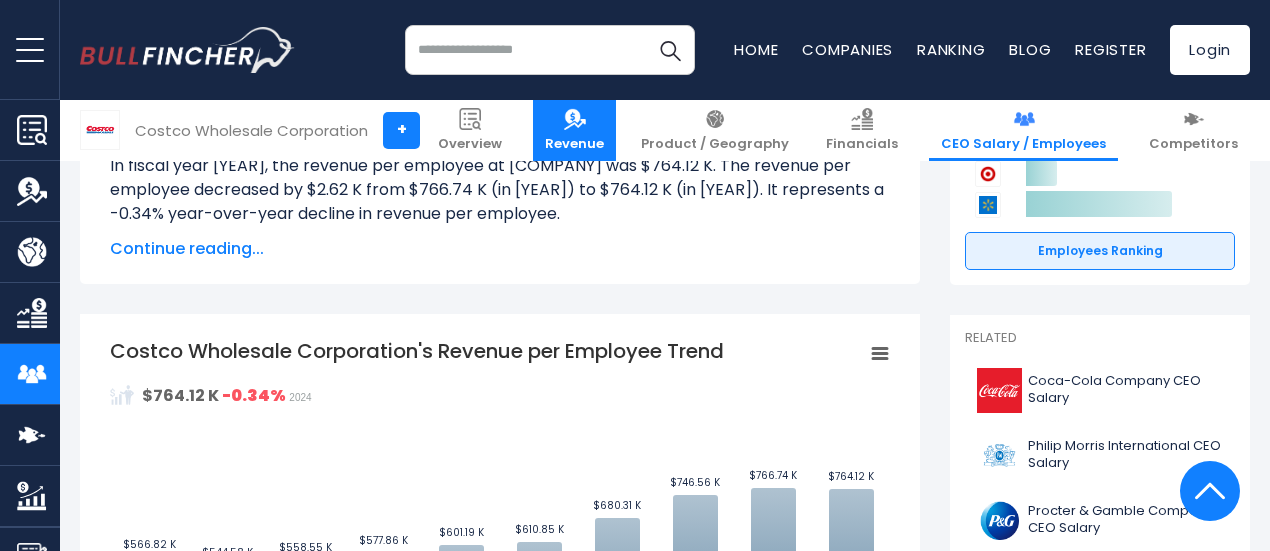 click on "Revenue" at bounding box center (574, 130) 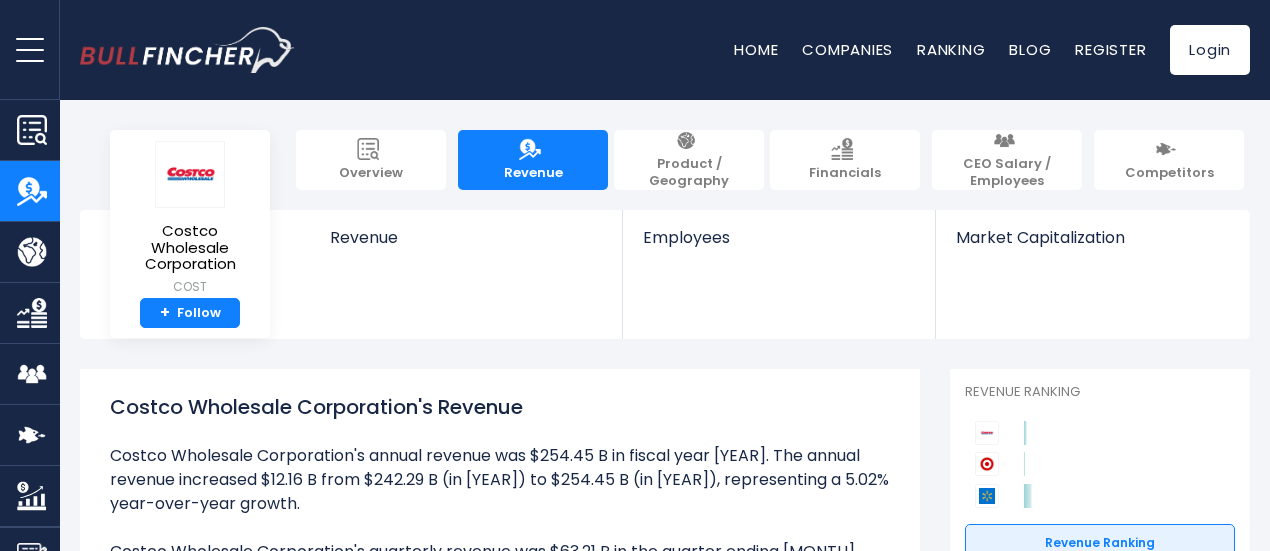scroll, scrollTop: 0, scrollLeft: 0, axis: both 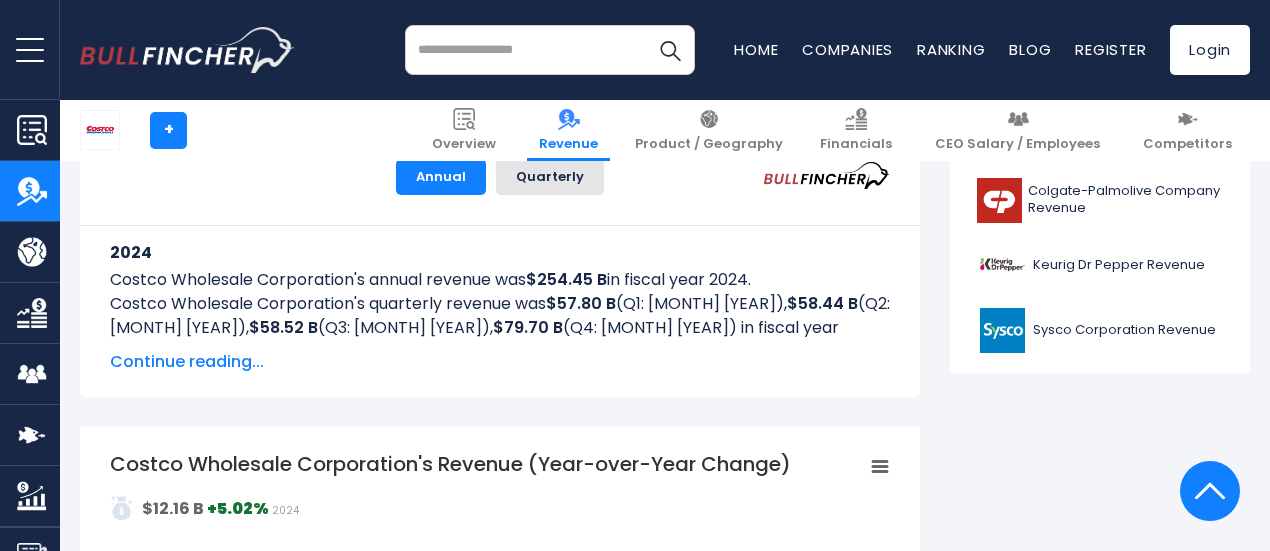 click on "Continue reading..." at bounding box center [500, 362] 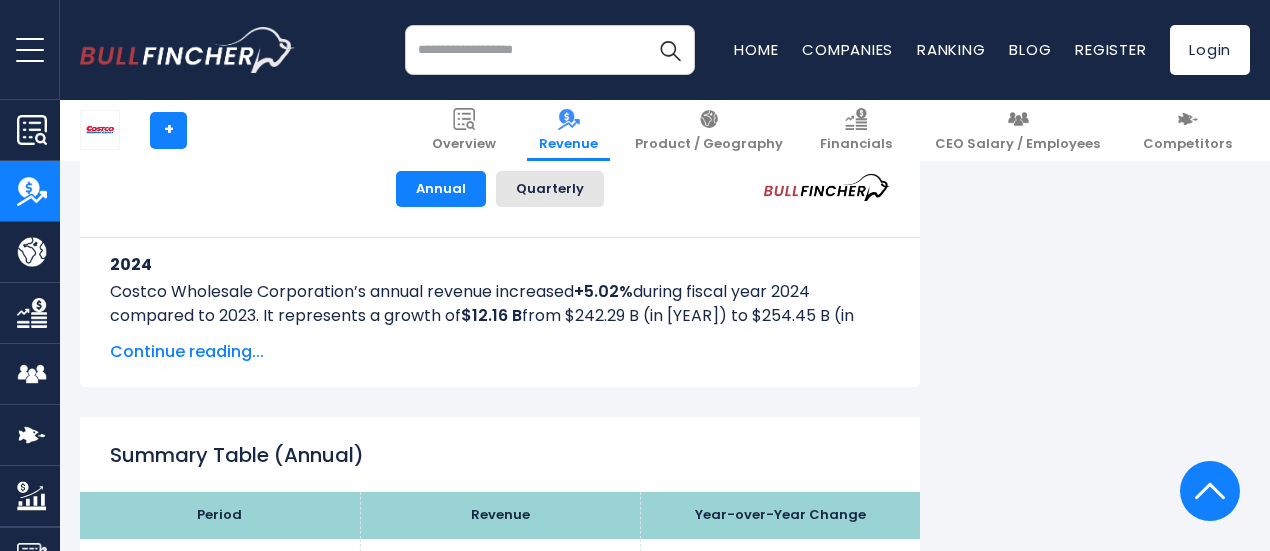 scroll, scrollTop: 2880, scrollLeft: 0, axis: vertical 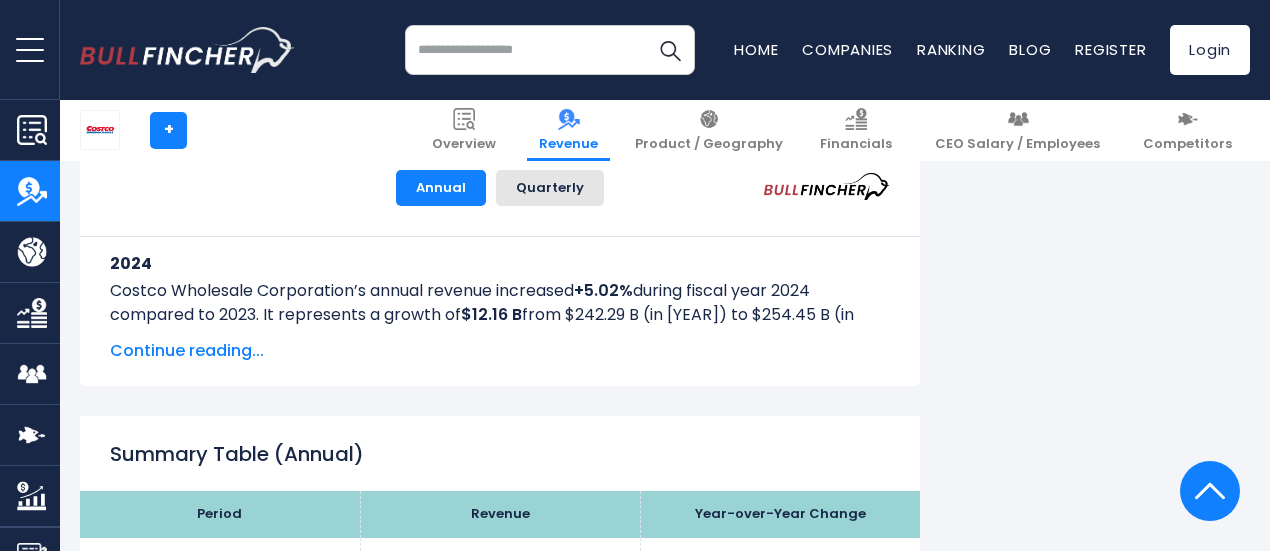 click on "Continue reading..." at bounding box center (500, 351) 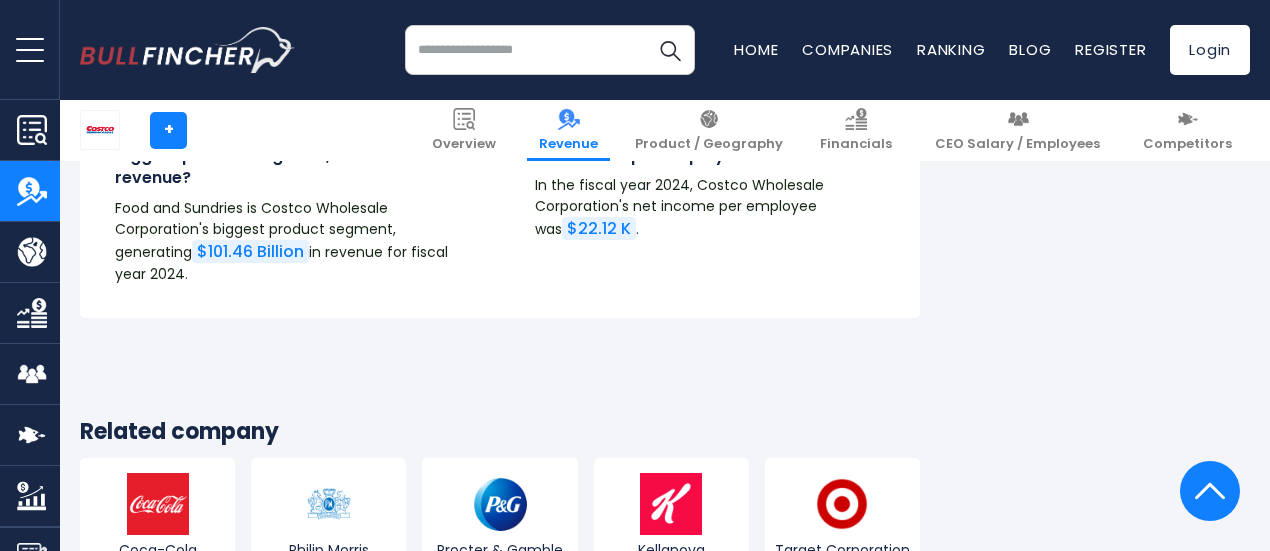 scroll, scrollTop: 7727, scrollLeft: 0, axis: vertical 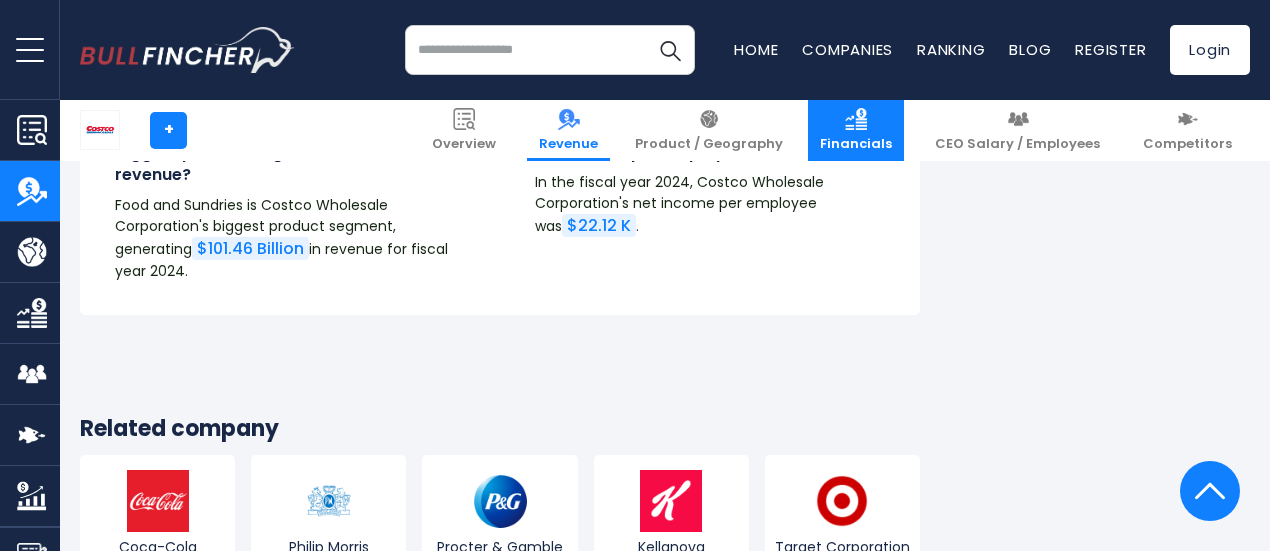 click on "Financials" at bounding box center (856, 130) 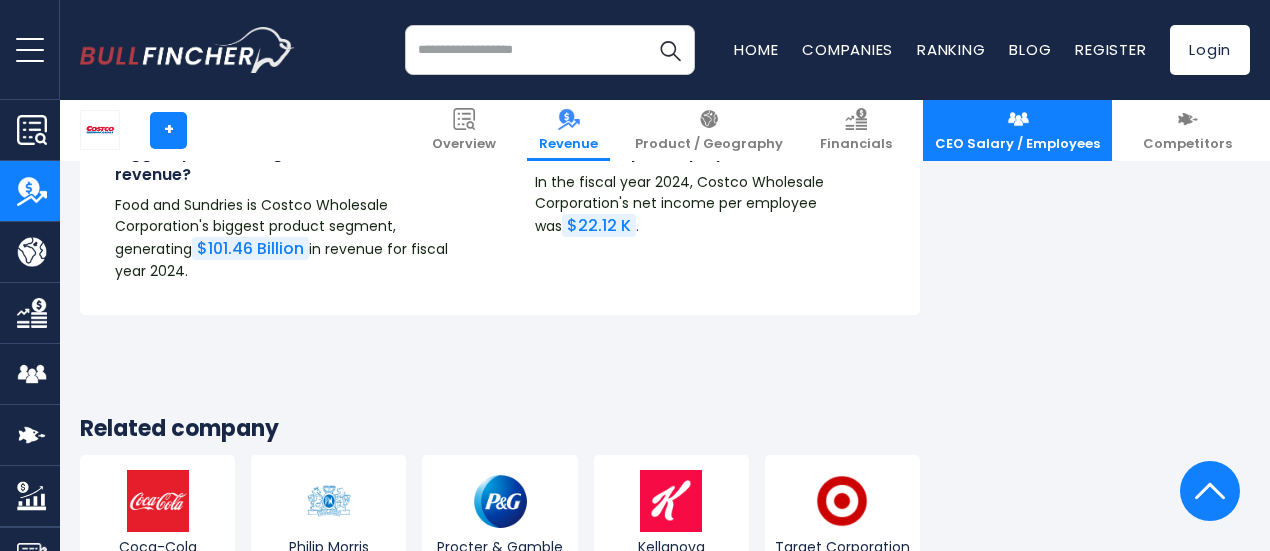 click on "CEO Salary / Employees" at bounding box center [1017, 144] 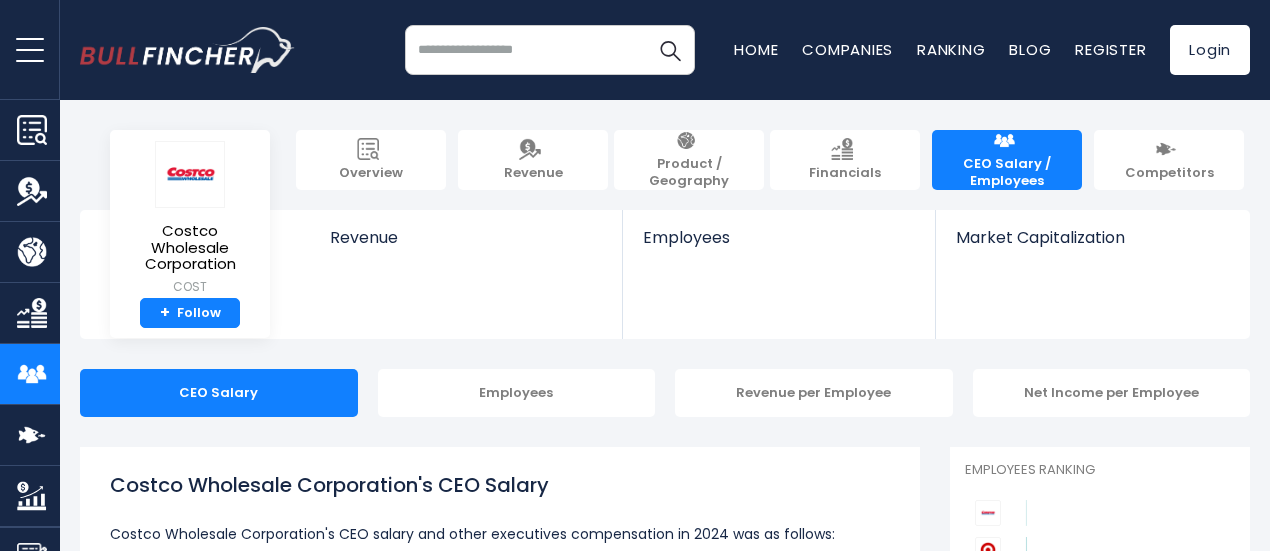 scroll, scrollTop: 0, scrollLeft: 0, axis: both 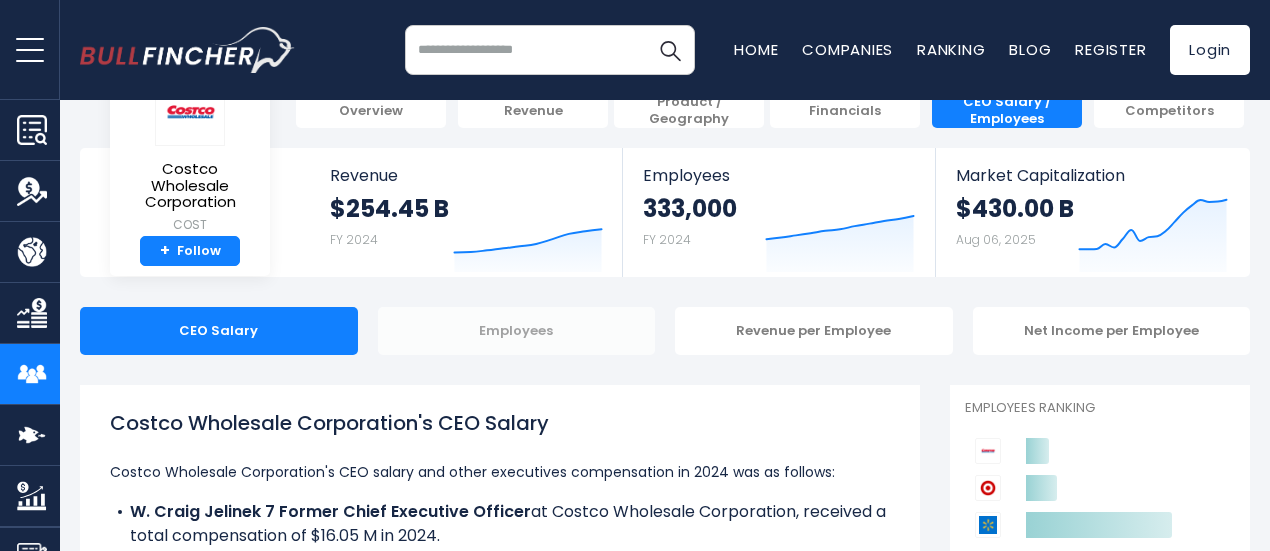 click on "Employees" at bounding box center (517, 331) 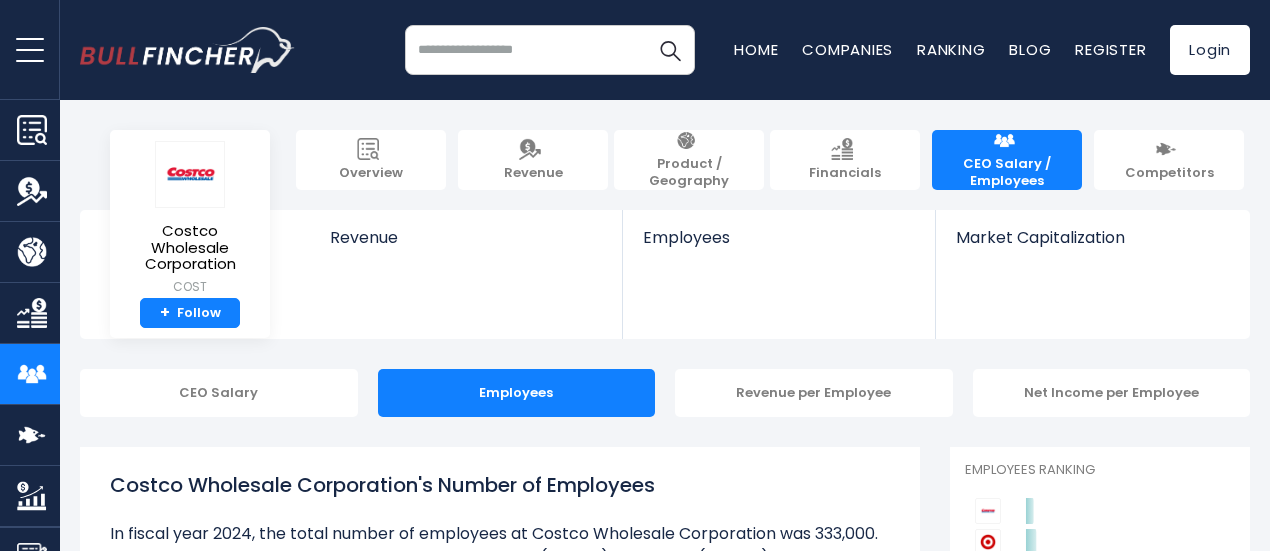 scroll, scrollTop: 0, scrollLeft: 0, axis: both 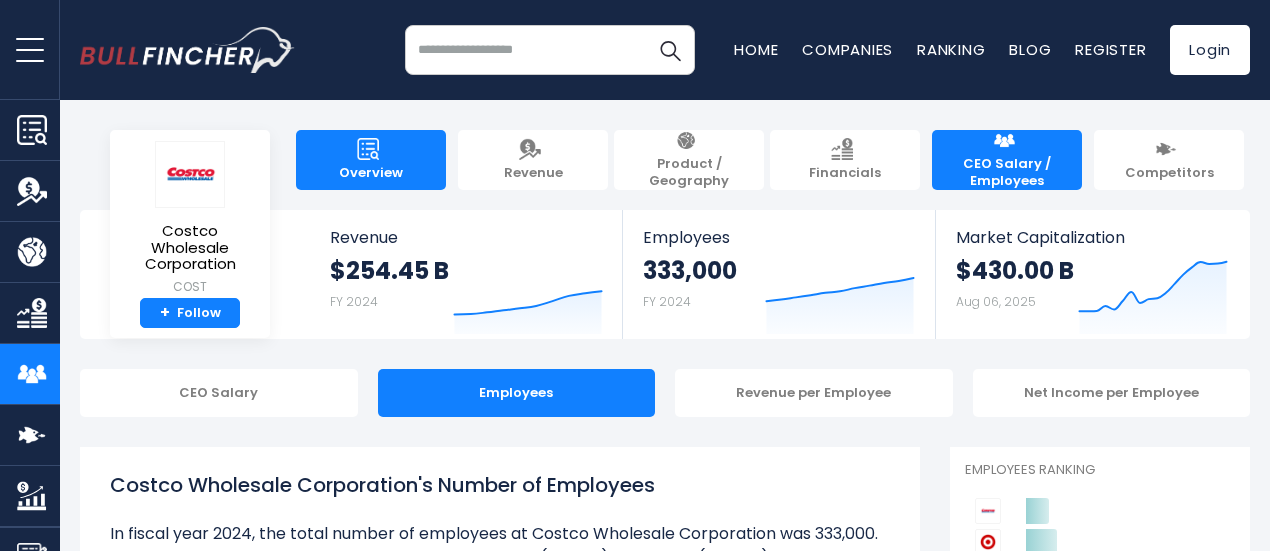click on "Overview" at bounding box center [371, 173] 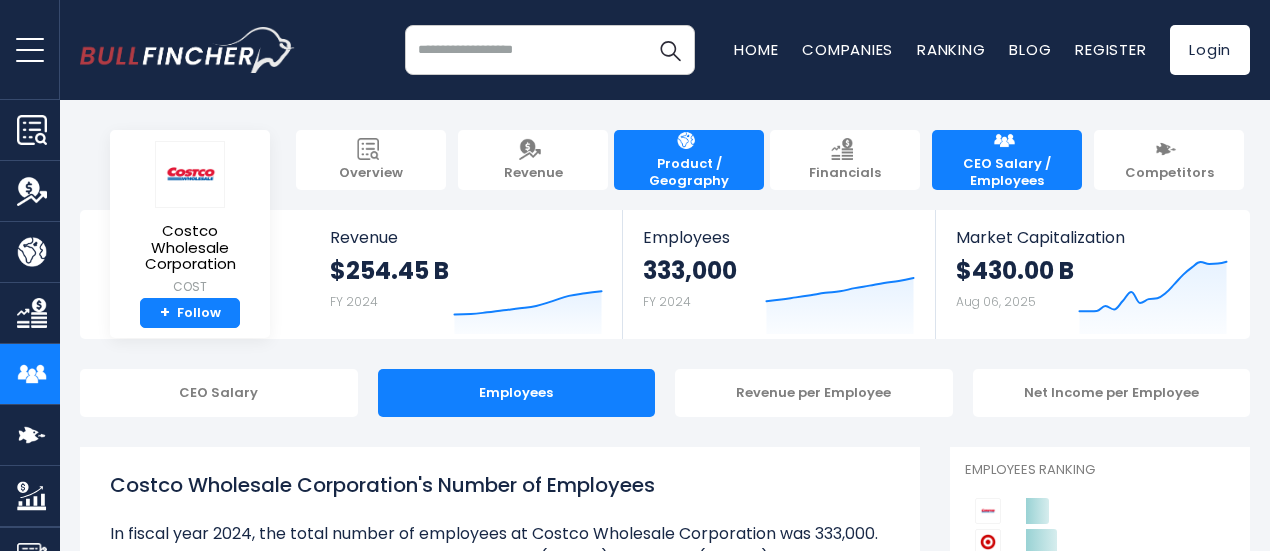 click on "Product / Geography" at bounding box center [689, 160] 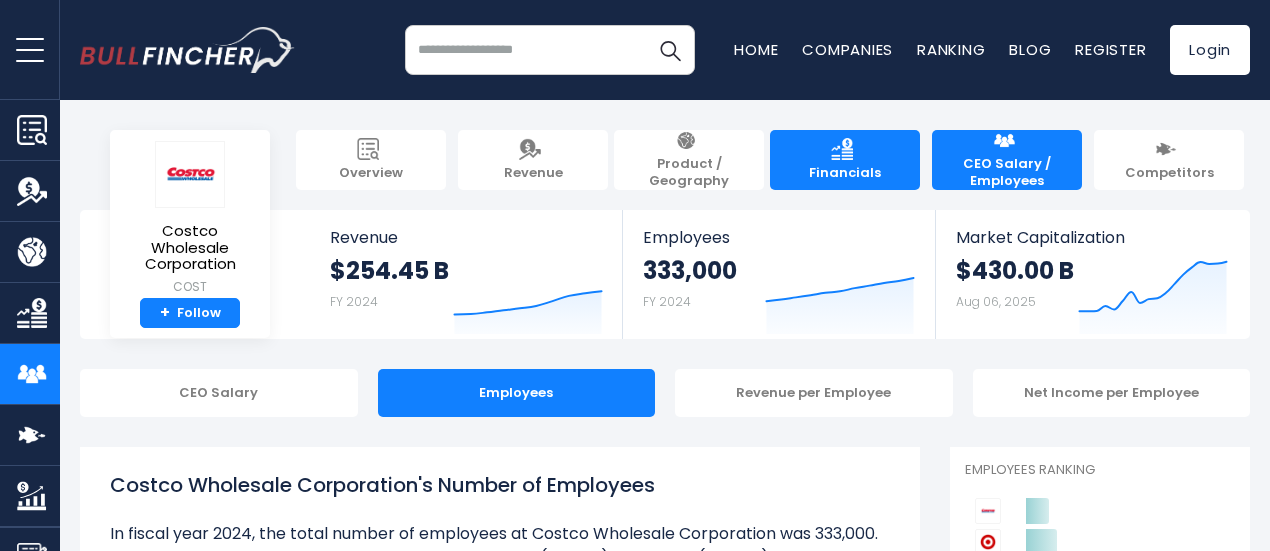 click on "Financials" at bounding box center [845, 160] 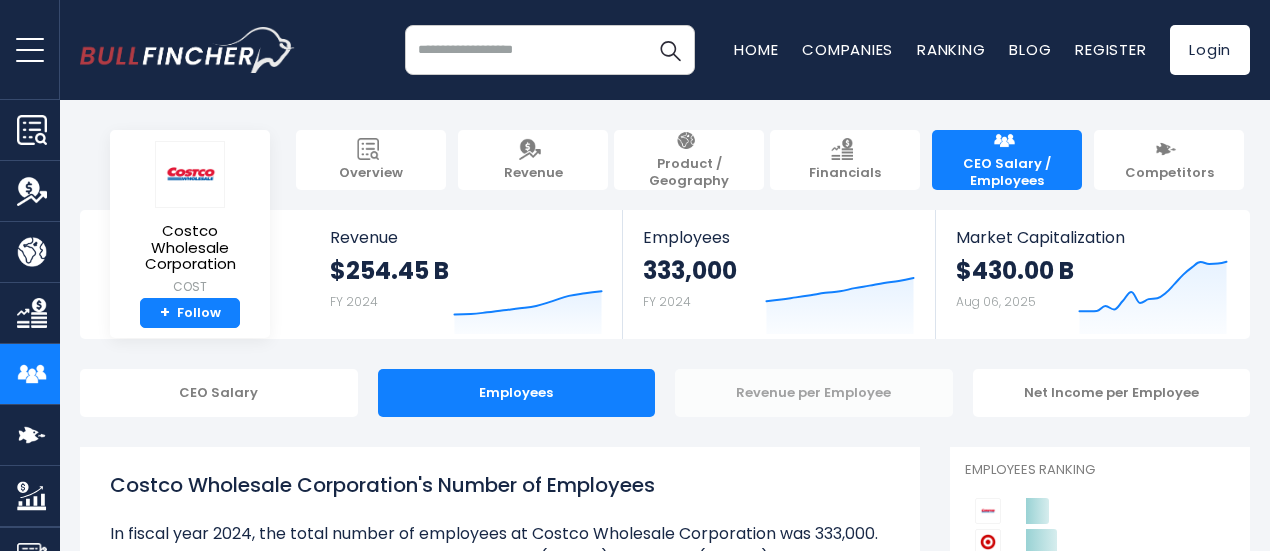 click on "Revenue per Employee" at bounding box center (814, 393) 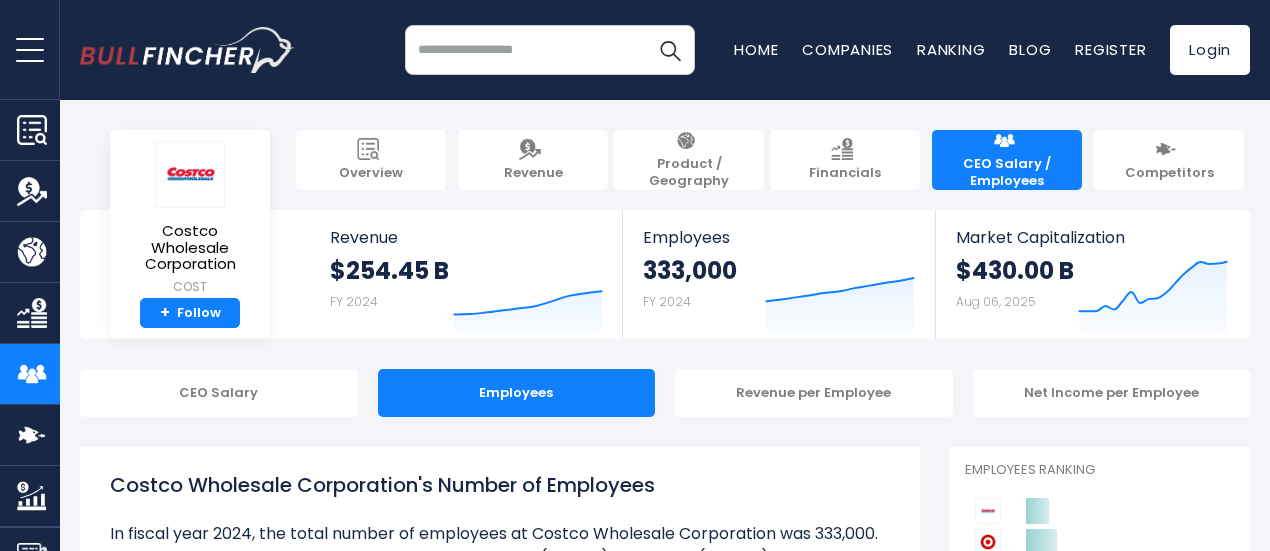 click on "Costco Wholesale Corporation
+
Costco Wholesale Corporation
+
Overview
Revenue
Product / Geography
Financials" at bounding box center [635, 1966] 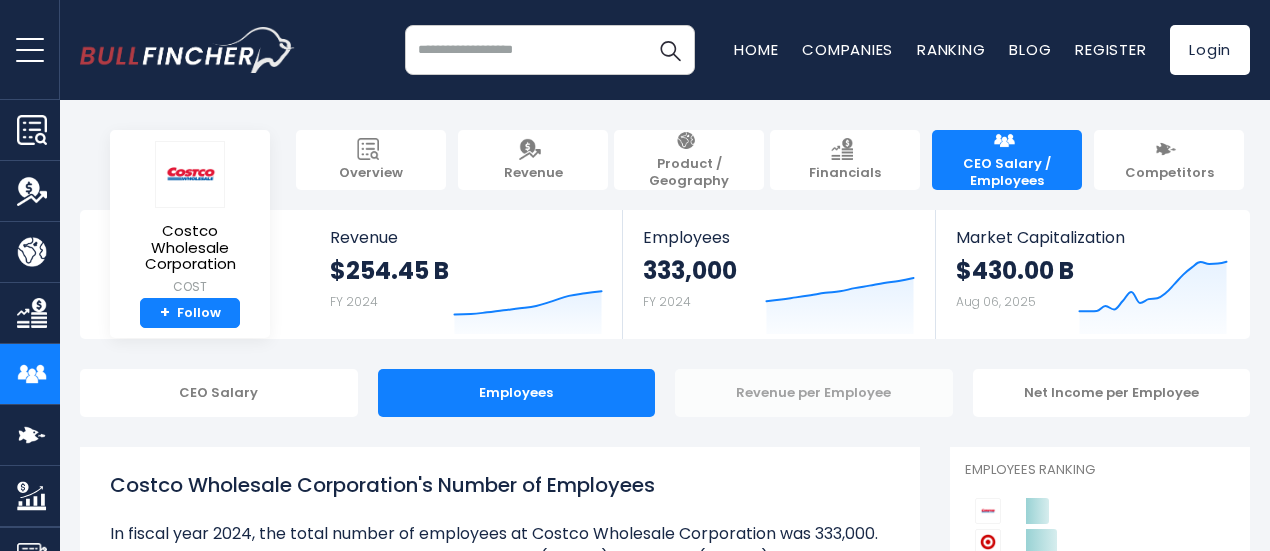 click on "Revenue per Employee" at bounding box center [814, 393] 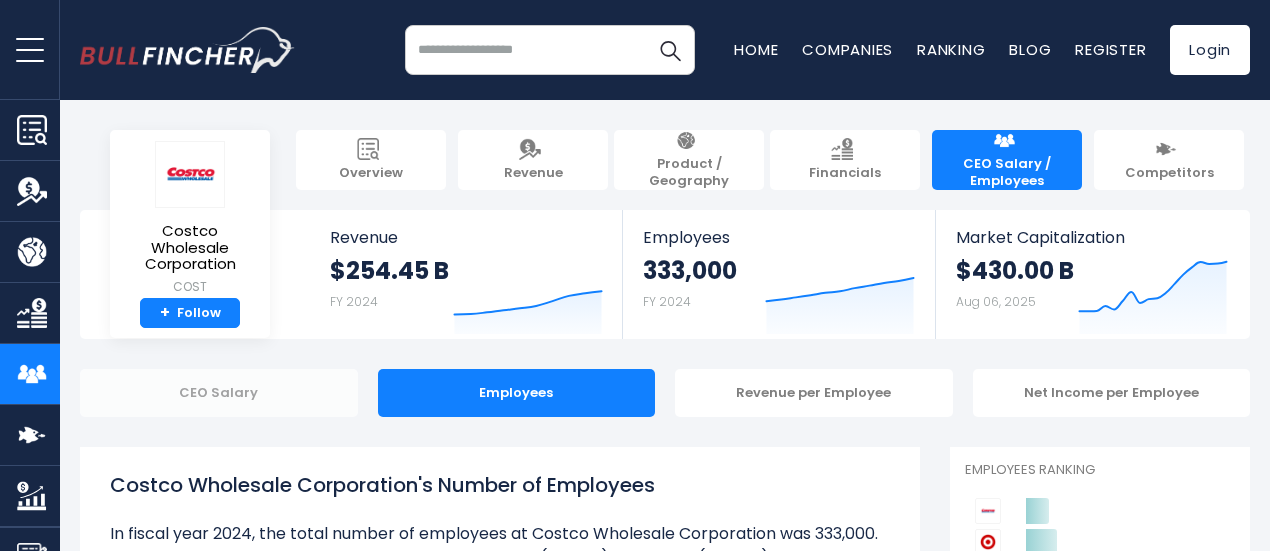 click on "CEO Salary" at bounding box center (219, 393) 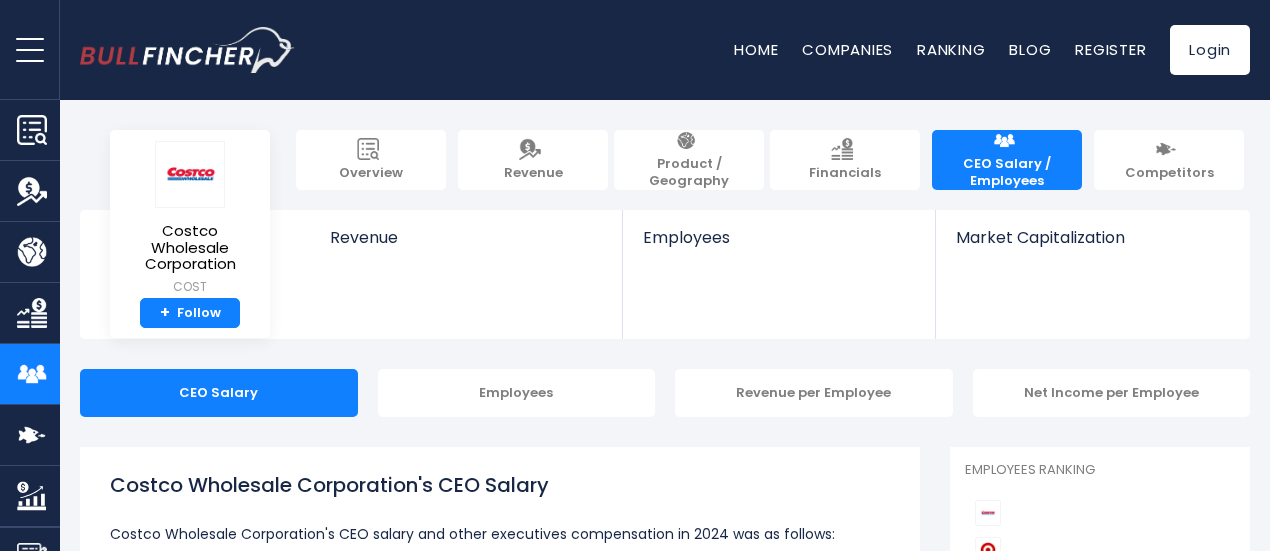 scroll, scrollTop: 0, scrollLeft: 0, axis: both 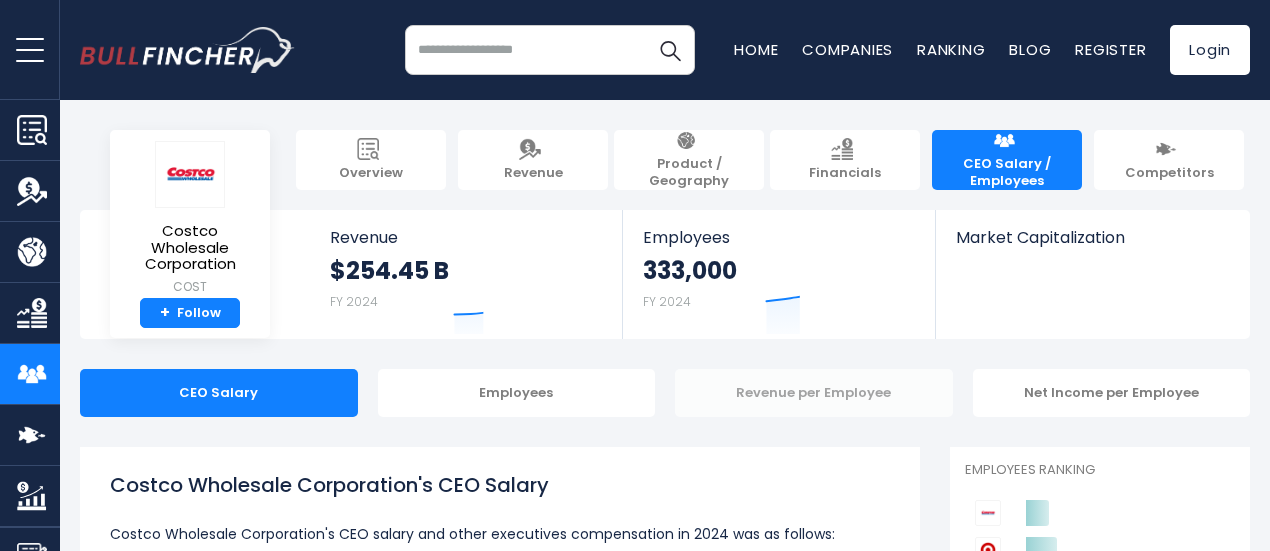click on "Revenue per Employee" at bounding box center [814, 393] 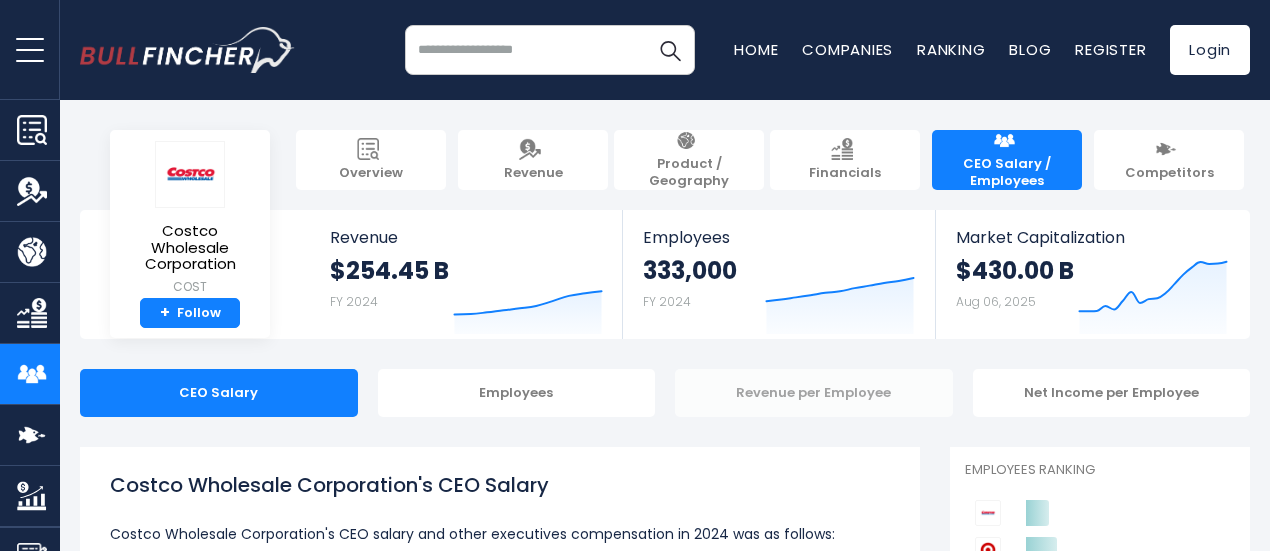 click on "Revenue per Employee" at bounding box center [814, 393] 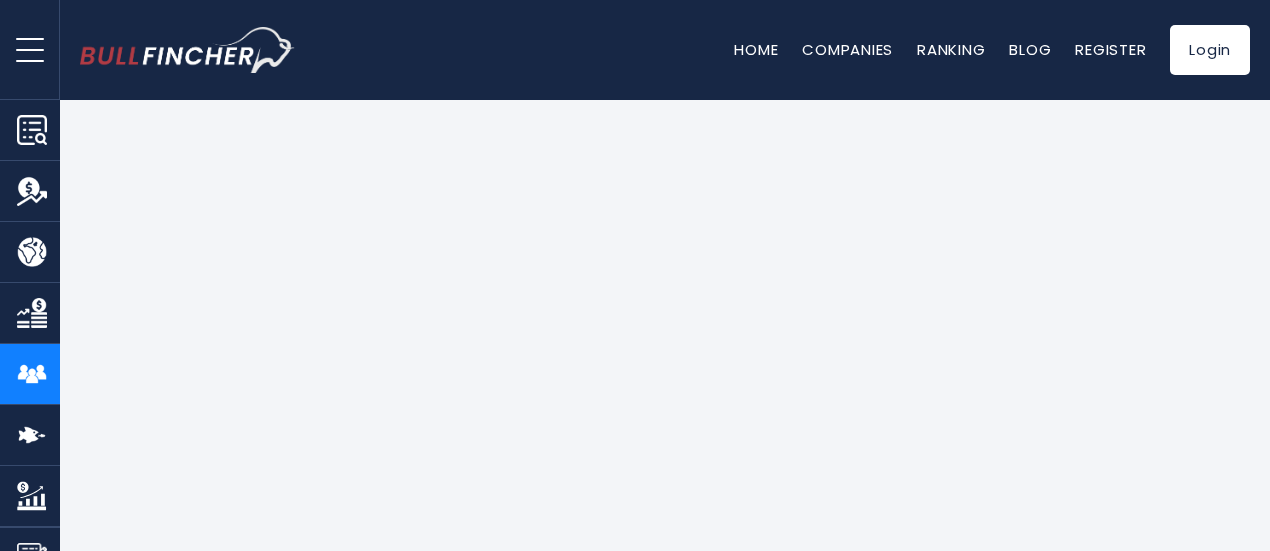 scroll, scrollTop: 0, scrollLeft: 0, axis: both 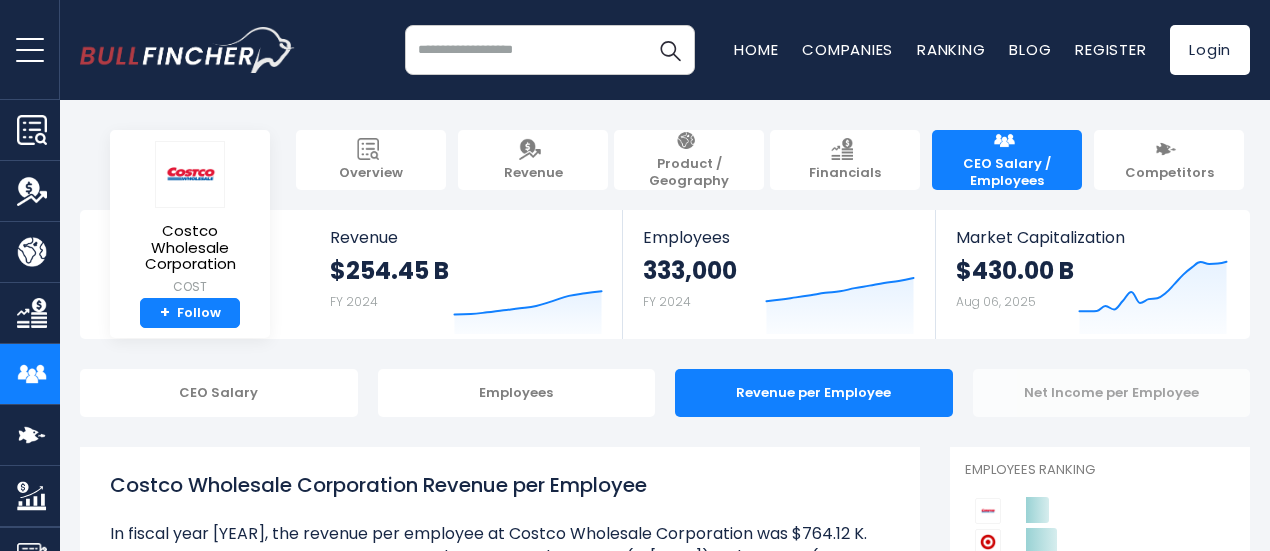 click on "Net Income per Employee" at bounding box center [1112, 393] 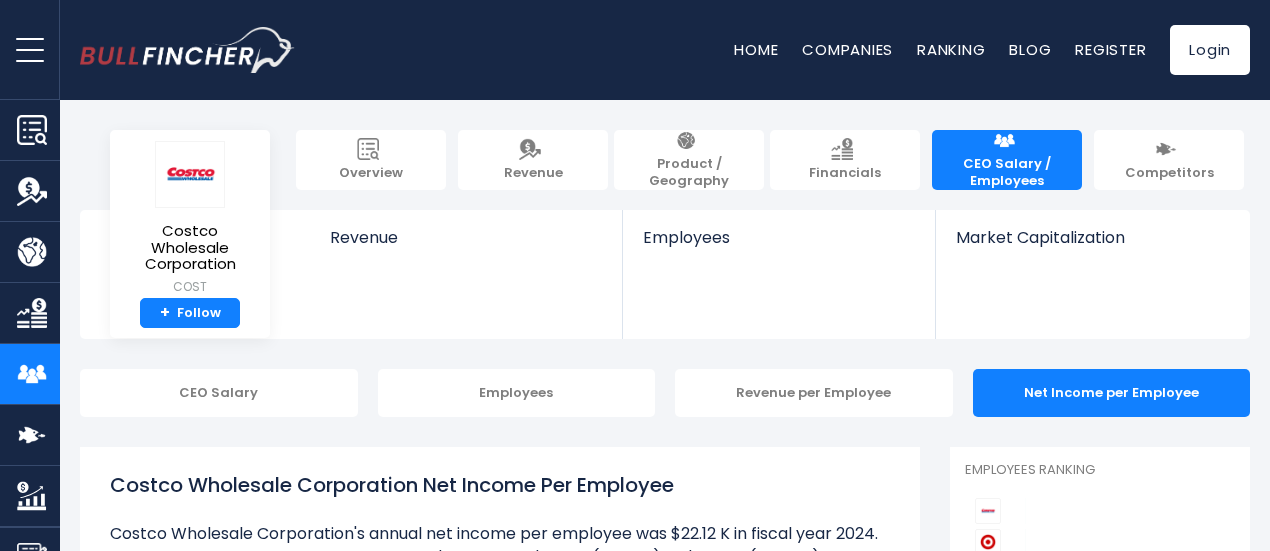 scroll, scrollTop: 0, scrollLeft: 0, axis: both 